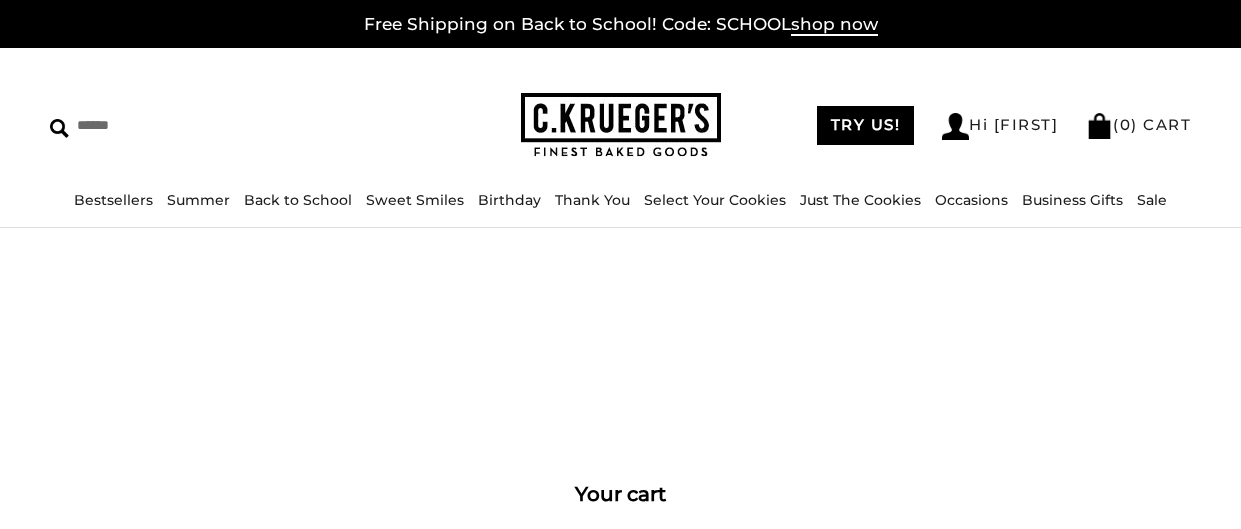 scroll, scrollTop: 0, scrollLeft: 0, axis: both 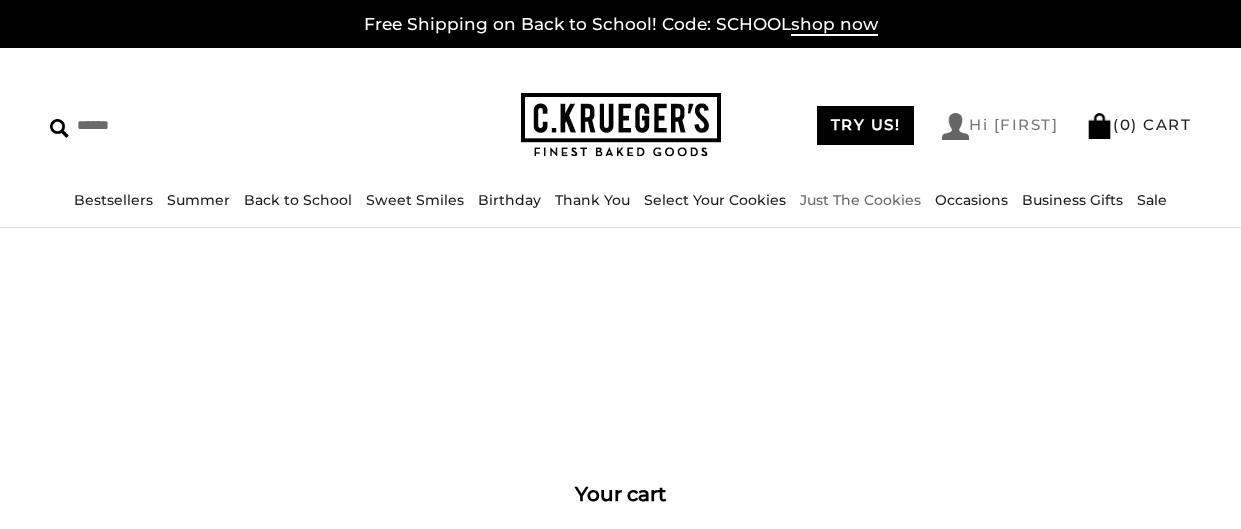 click on "Hi [FIRST]" at bounding box center (1000, 126) 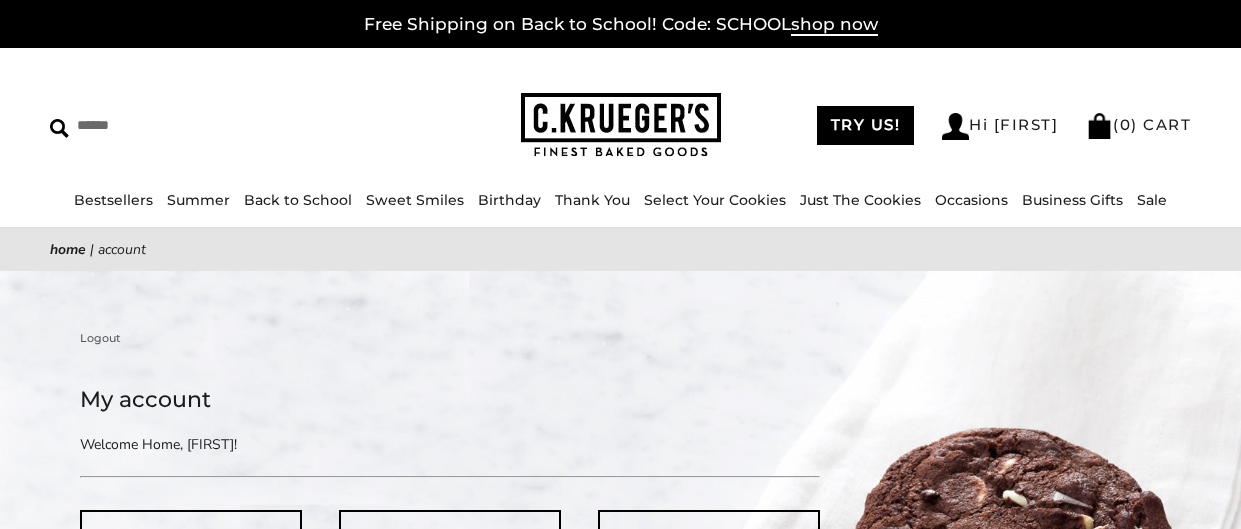 scroll, scrollTop: 300, scrollLeft: 0, axis: vertical 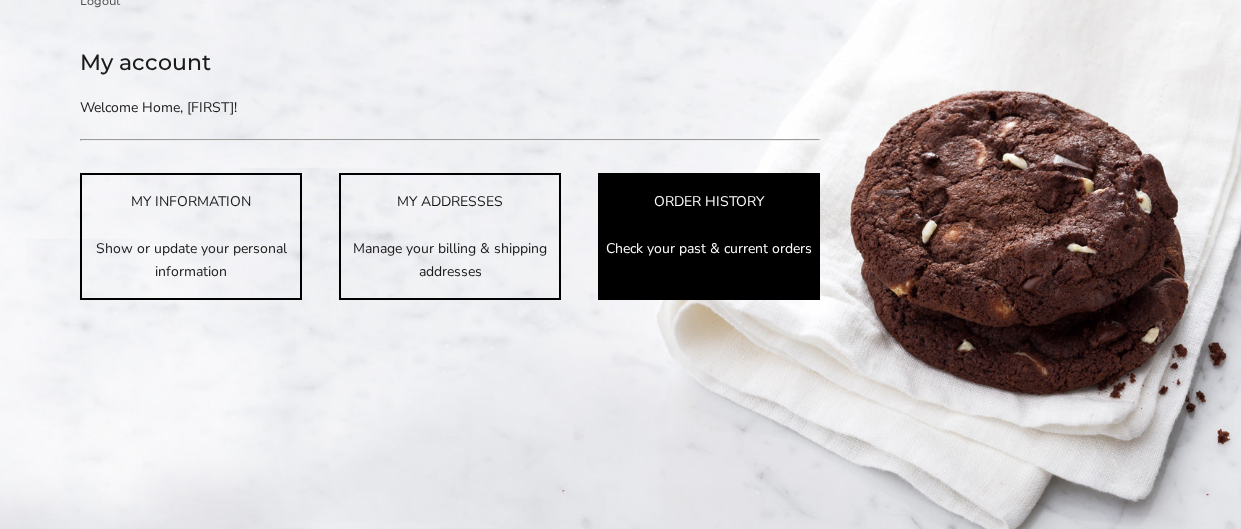 click on "ORDER HISTORY" at bounding box center (709, 201) 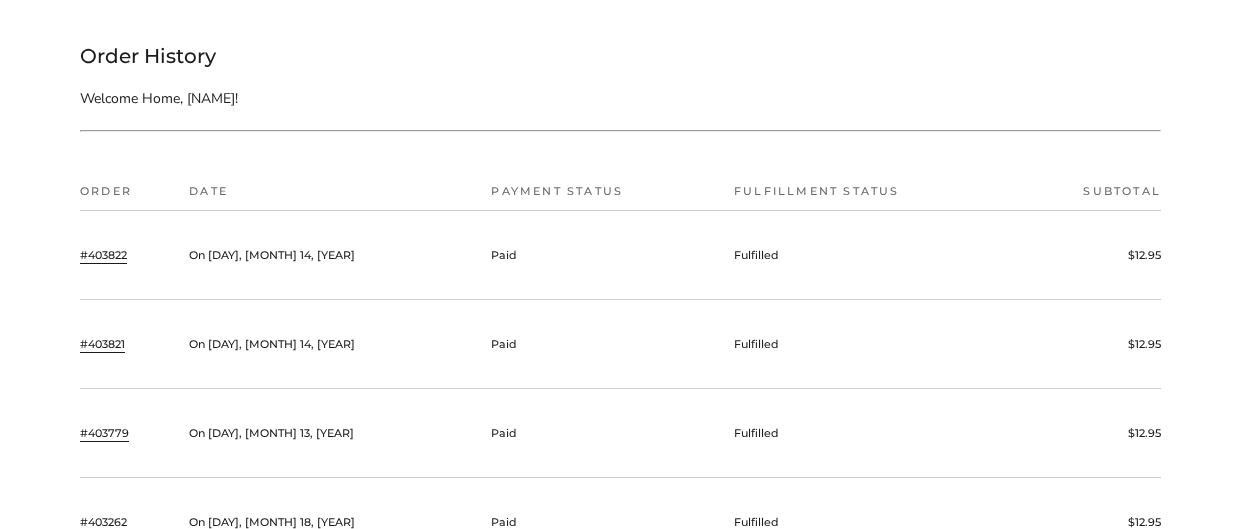 scroll, scrollTop: 337, scrollLeft: 0, axis: vertical 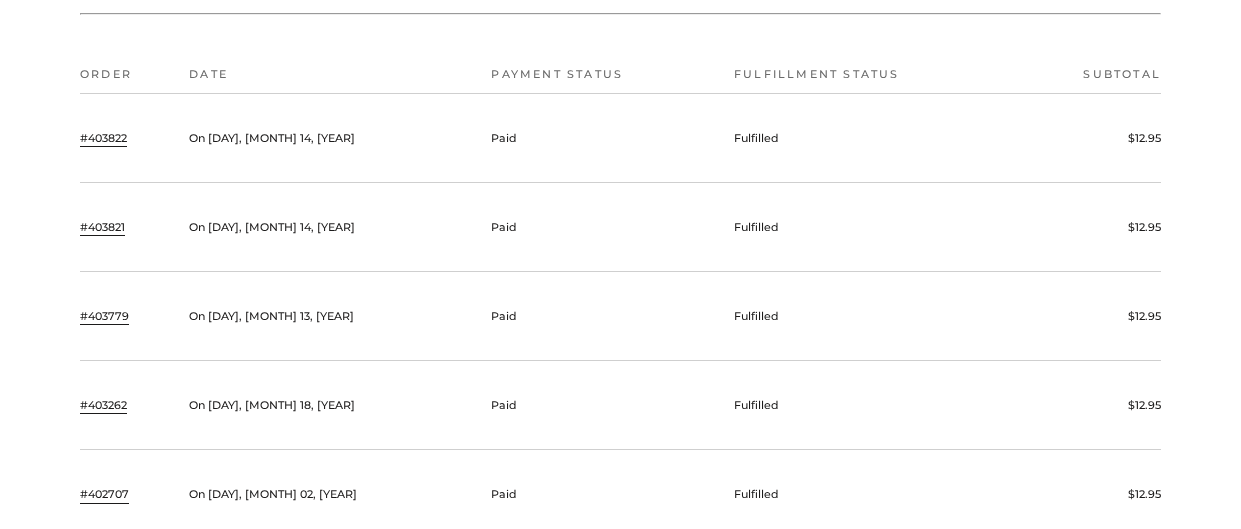 click on "#403779" at bounding box center [104, 316] 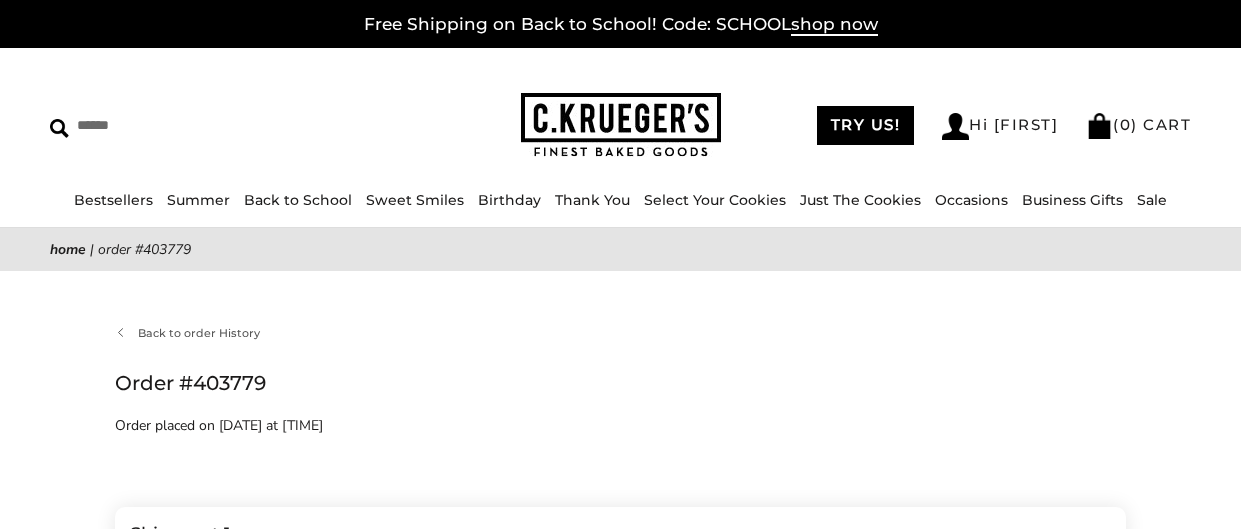 scroll, scrollTop: 262, scrollLeft: 0, axis: vertical 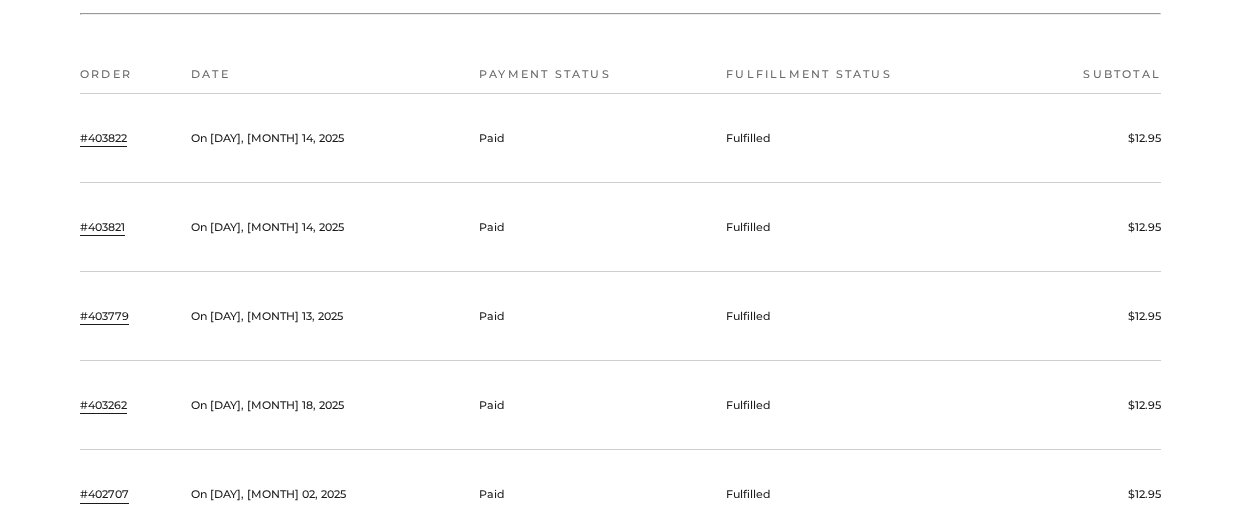 click on "#403821" at bounding box center [102, 227] 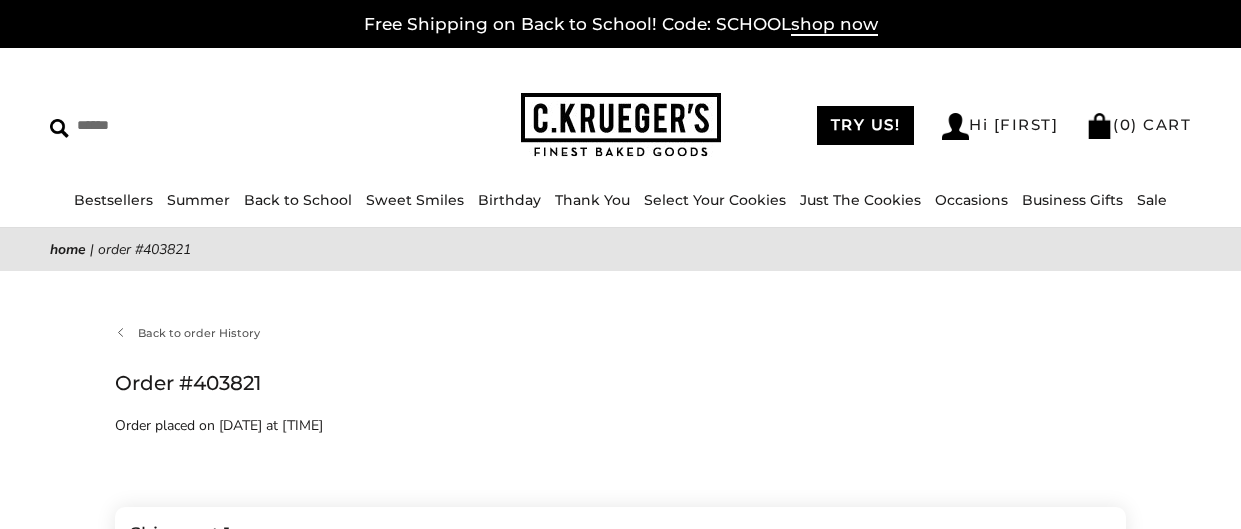 scroll, scrollTop: 0, scrollLeft: 0, axis: both 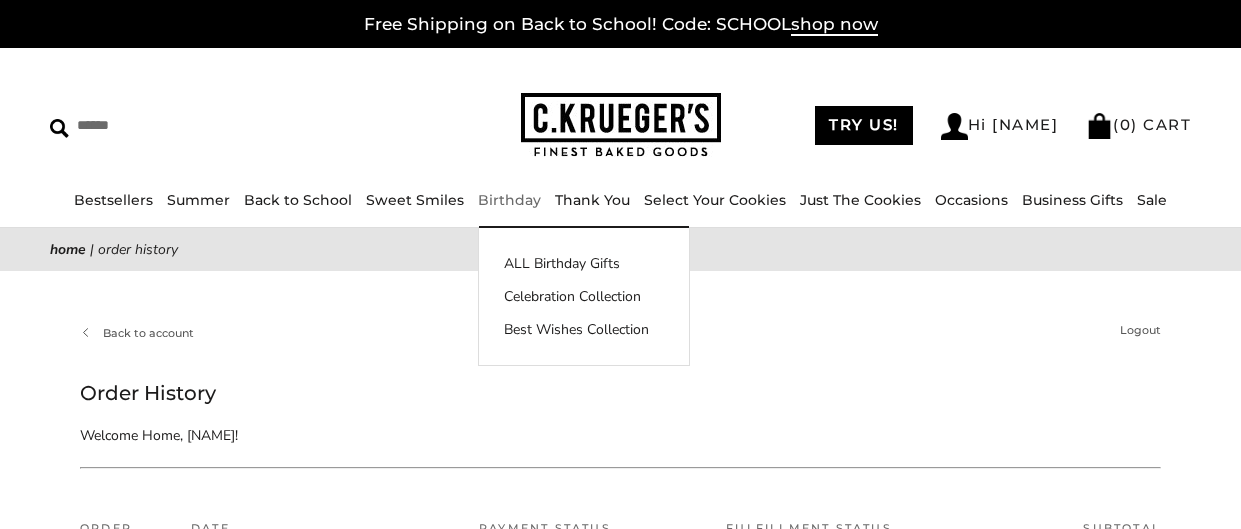 click on "Birthday" at bounding box center [509, 200] 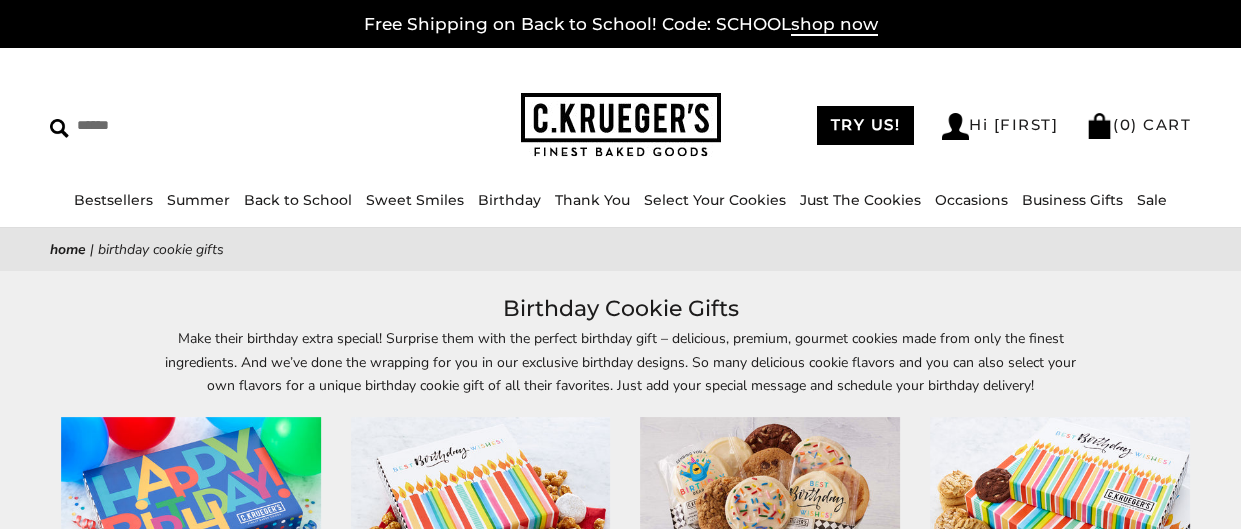 scroll, scrollTop: 288, scrollLeft: 0, axis: vertical 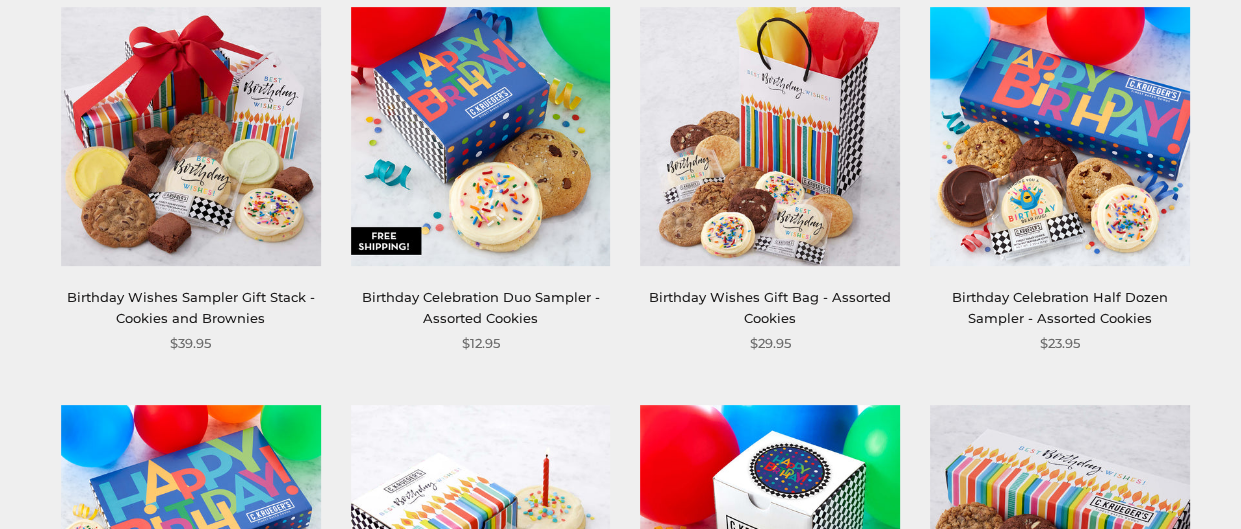 click on "Birthday Celebration Duo Sampler - Assorted Cookies" at bounding box center [481, 308] 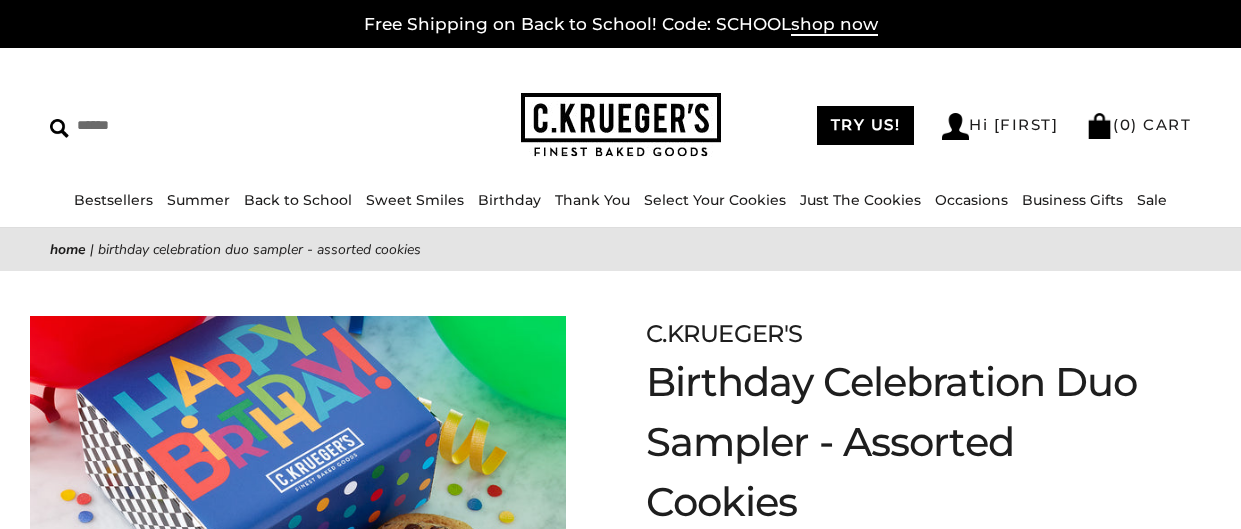 scroll, scrollTop: 516, scrollLeft: 0, axis: vertical 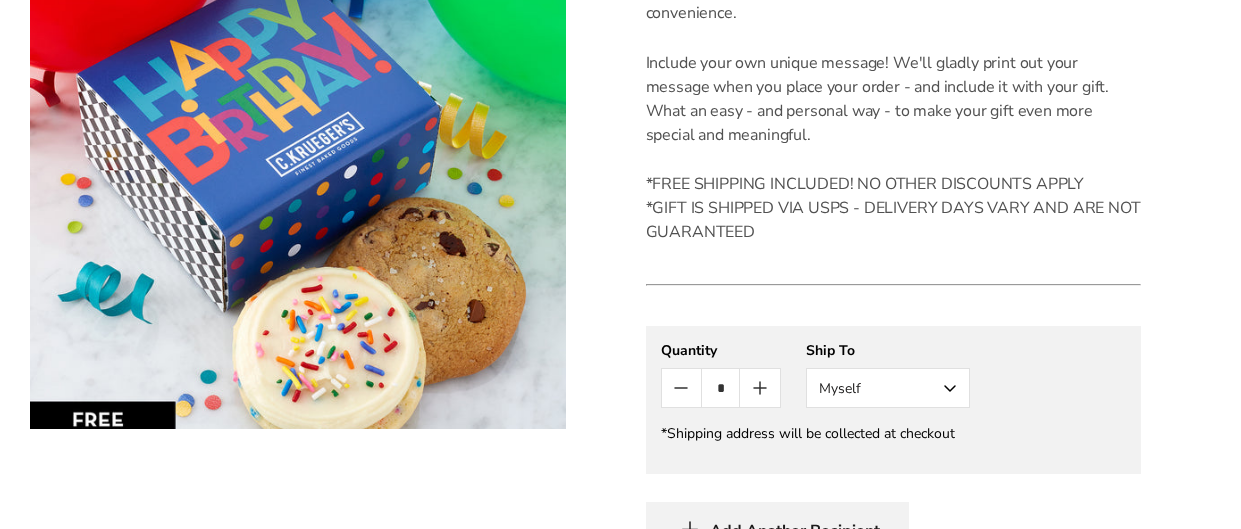 click on "Myself" at bounding box center (888, 388) 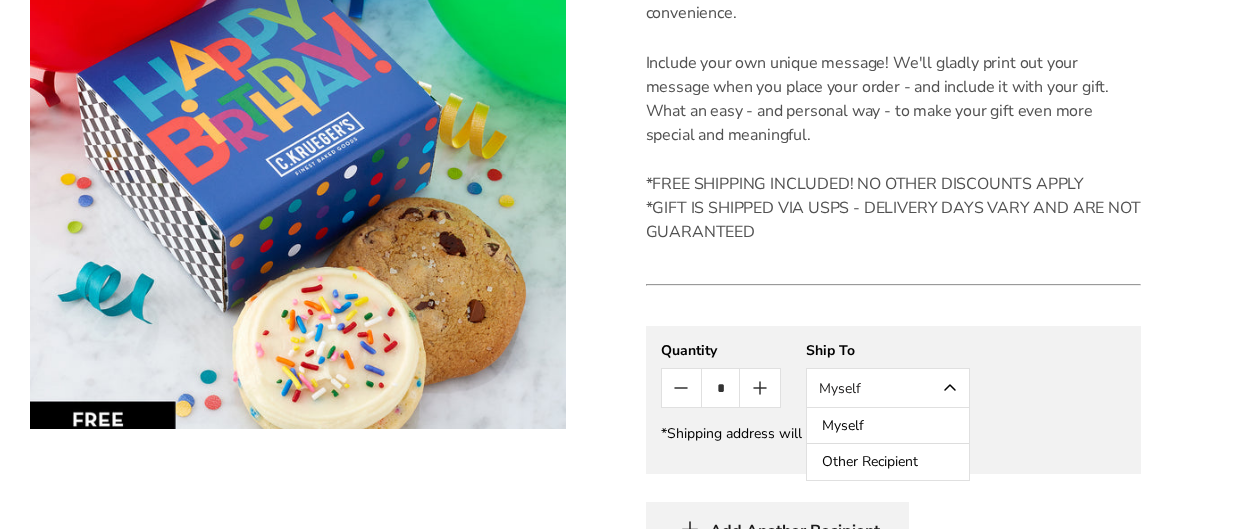 click on "Other Recipient" at bounding box center [888, 462] 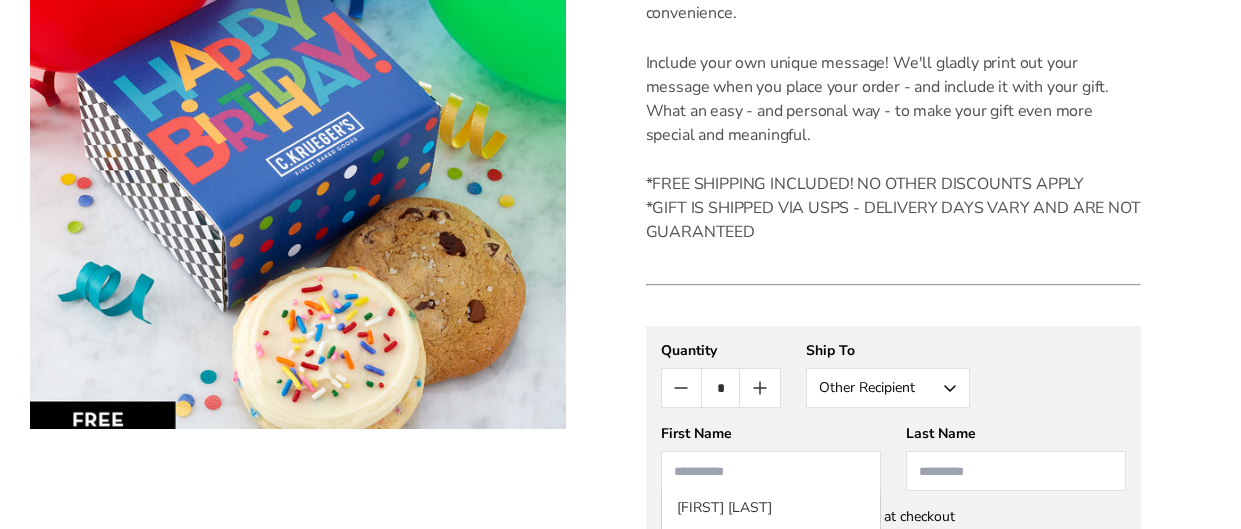 click at bounding box center (771, 471) 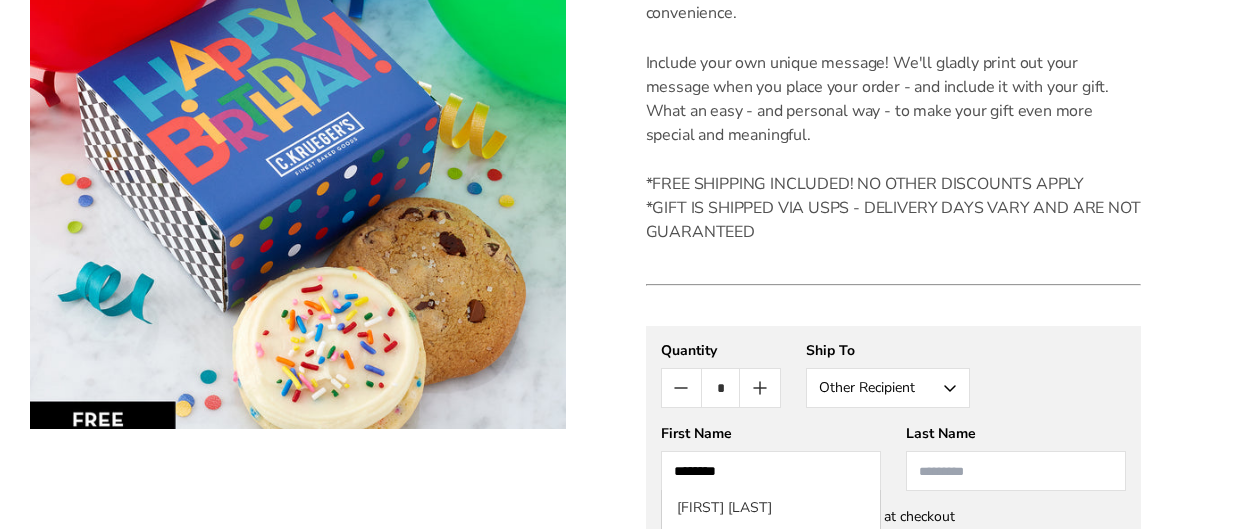type on "********" 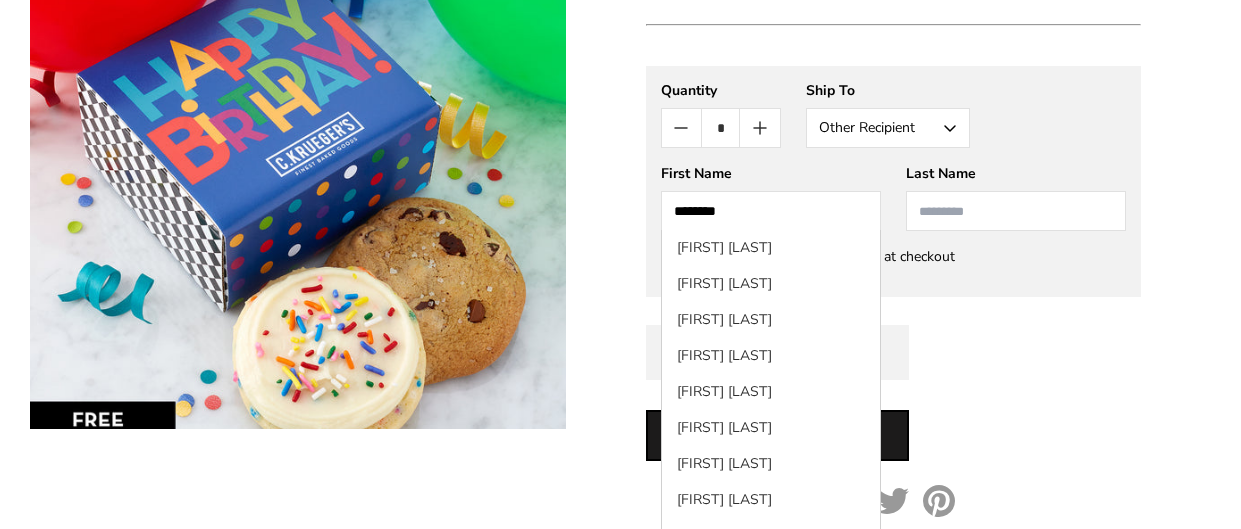 click at bounding box center (1016, 211) 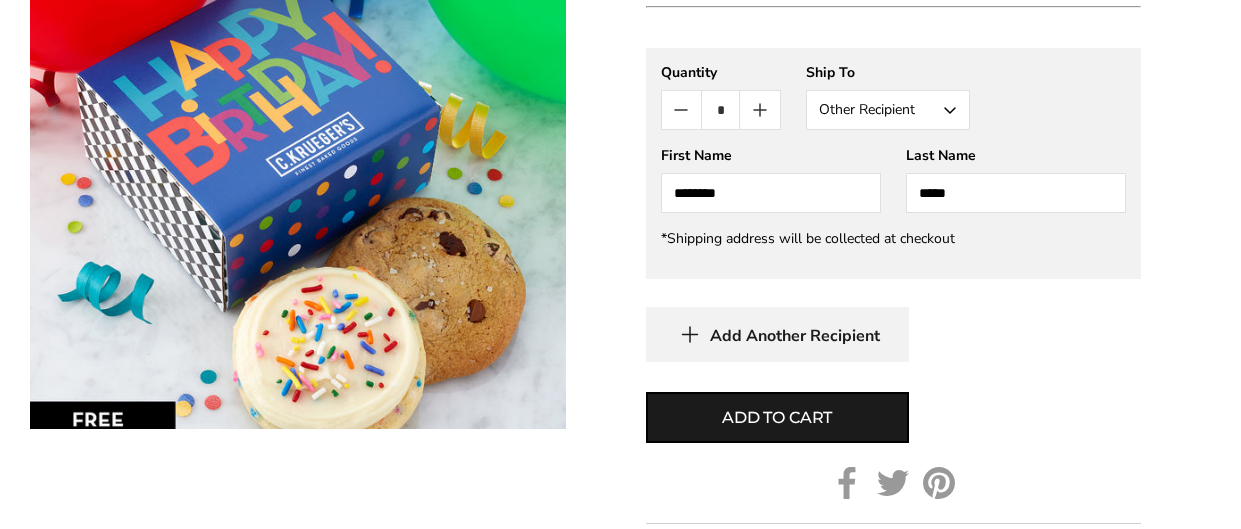scroll, scrollTop: 1155, scrollLeft: 0, axis: vertical 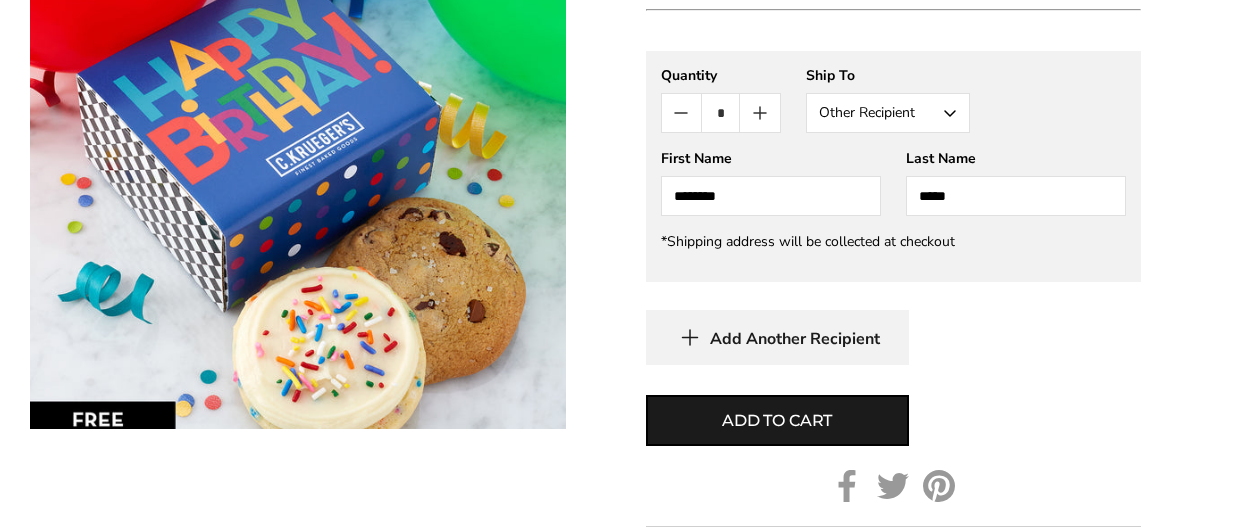 type on "*****" 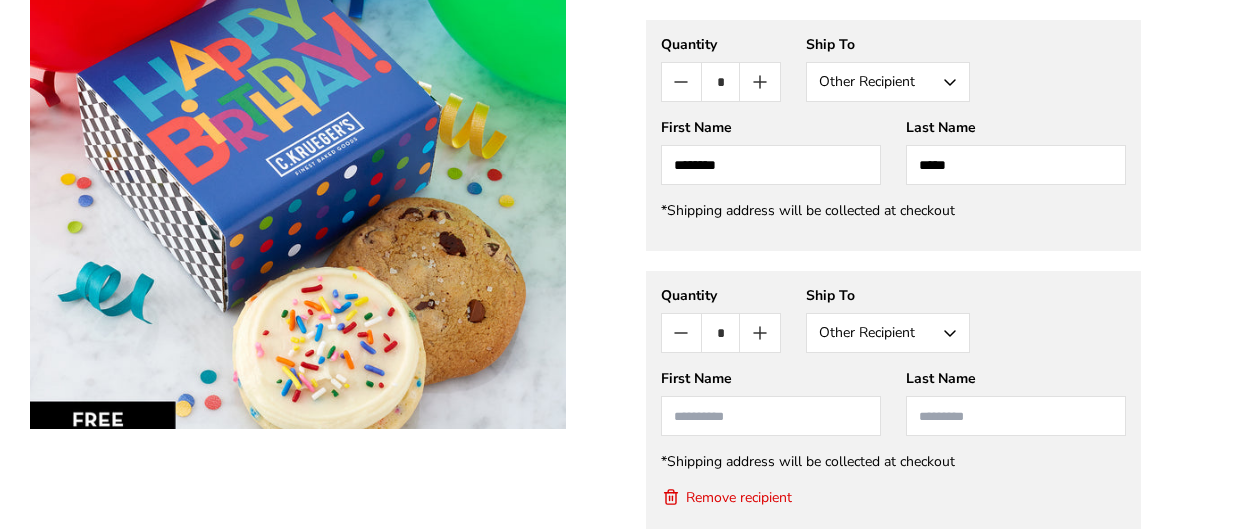 click at bounding box center (771, 416) 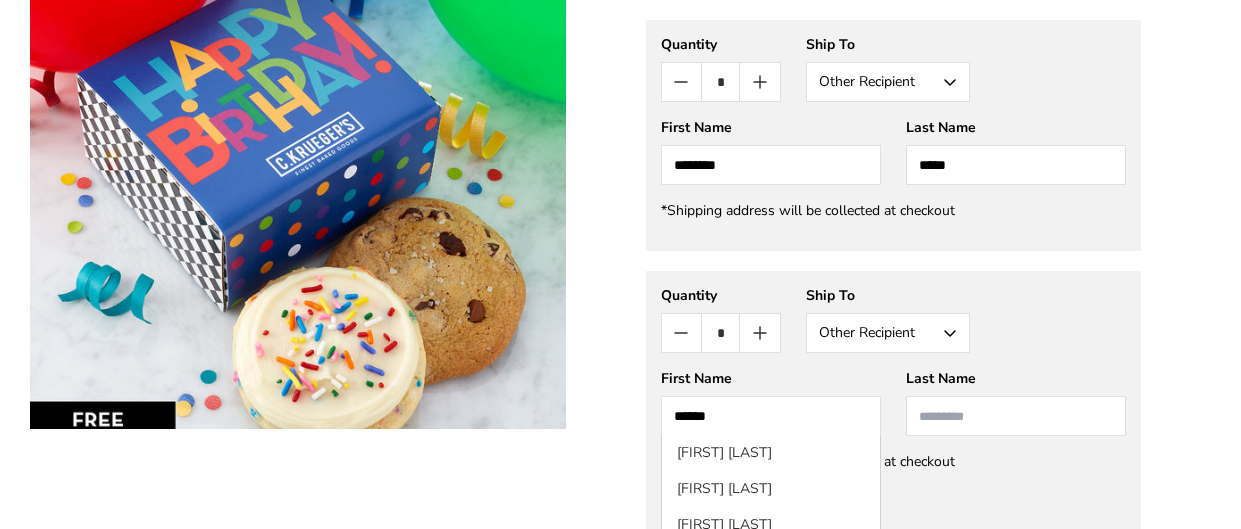 type on "******" 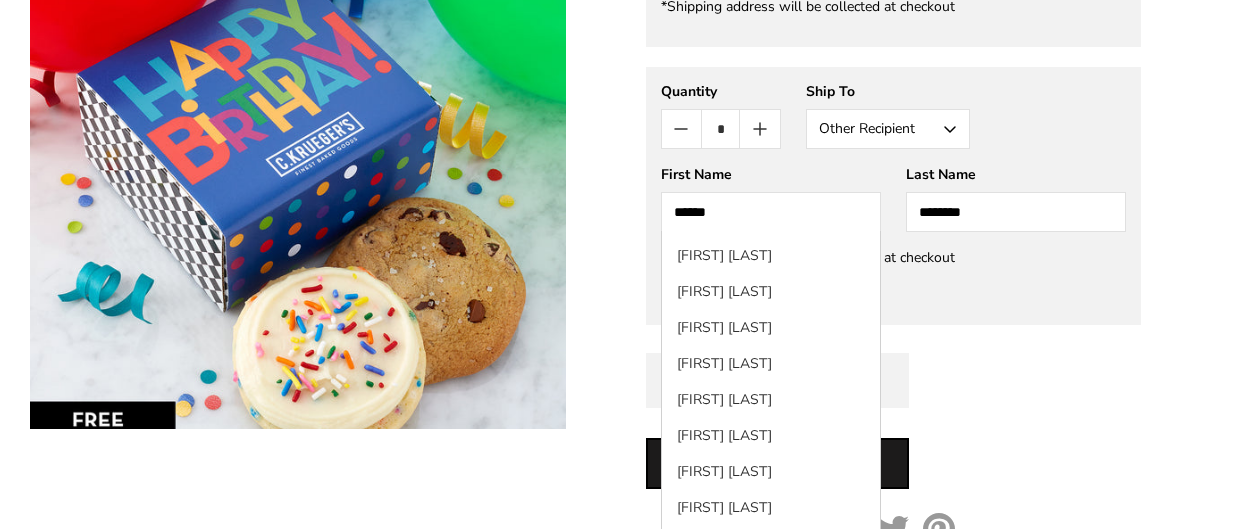 scroll, scrollTop: 206, scrollLeft: 0, axis: vertical 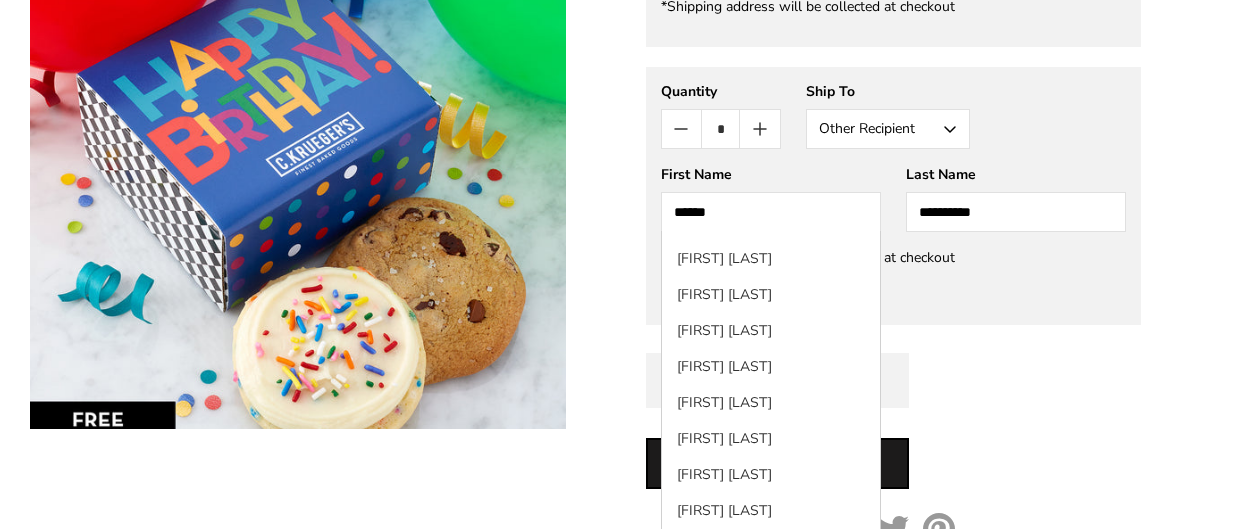 type on "**********" 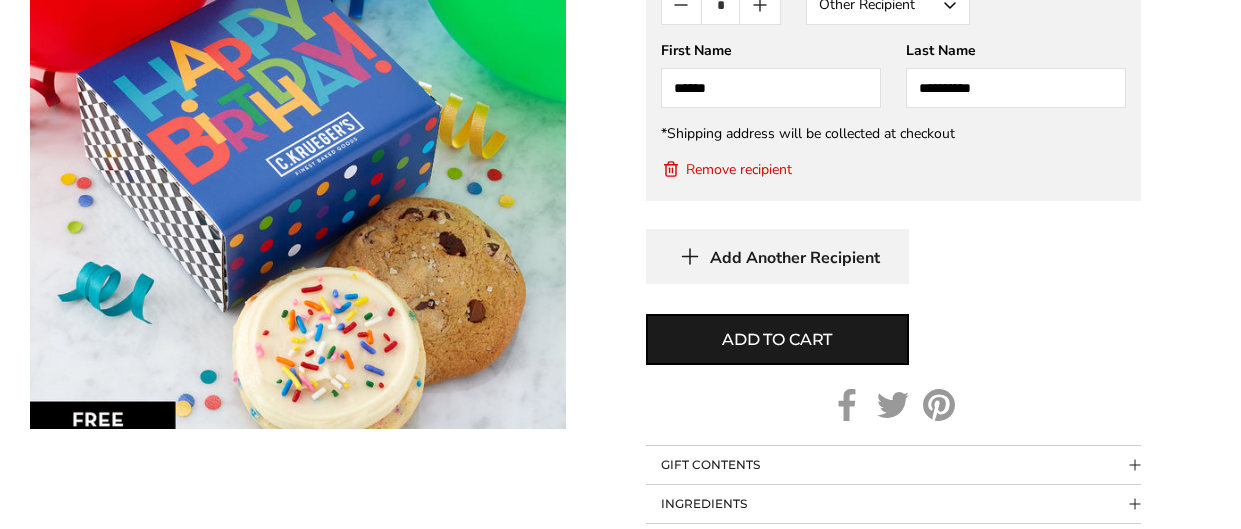 scroll, scrollTop: 1515, scrollLeft: 0, axis: vertical 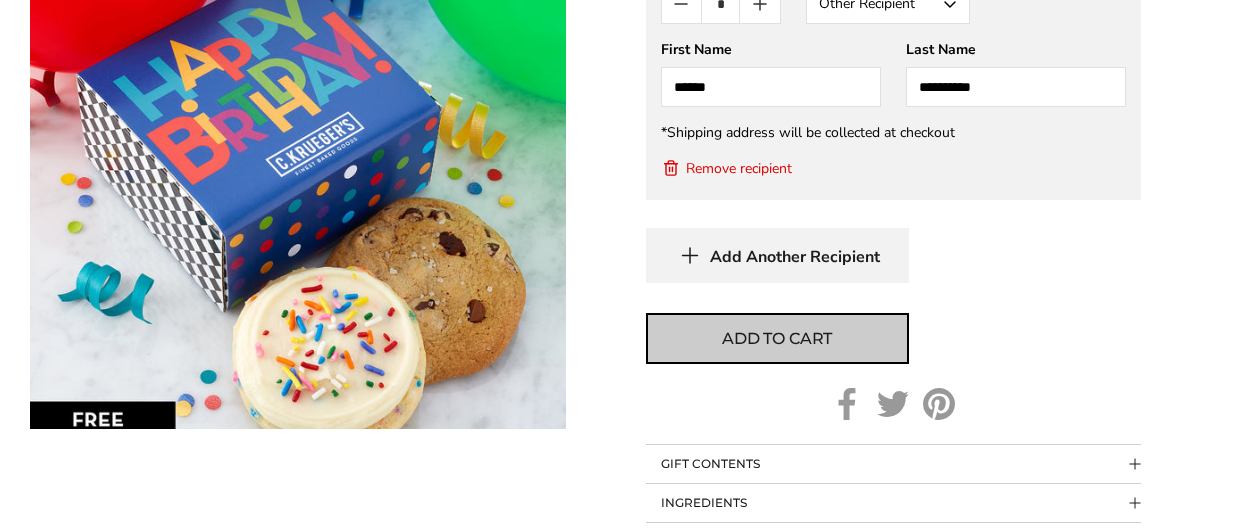 click on "Add to cart" at bounding box center (777, 339) 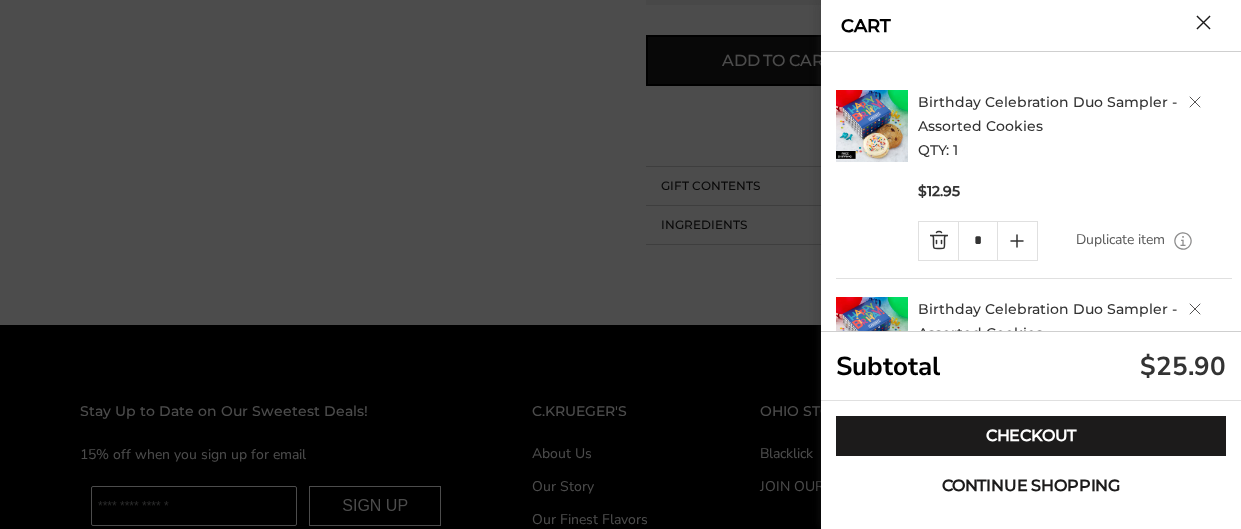 click on "Continue shopping" at bounding box center (1031, 486) 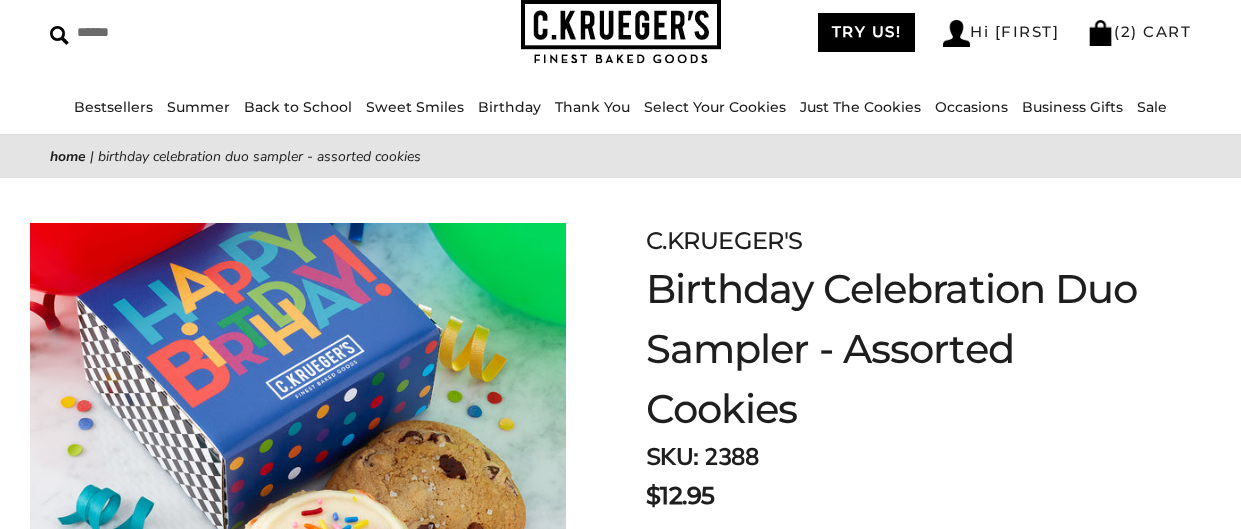 scroll, scrollTop: 0, scrollLeft: 0, axis: both 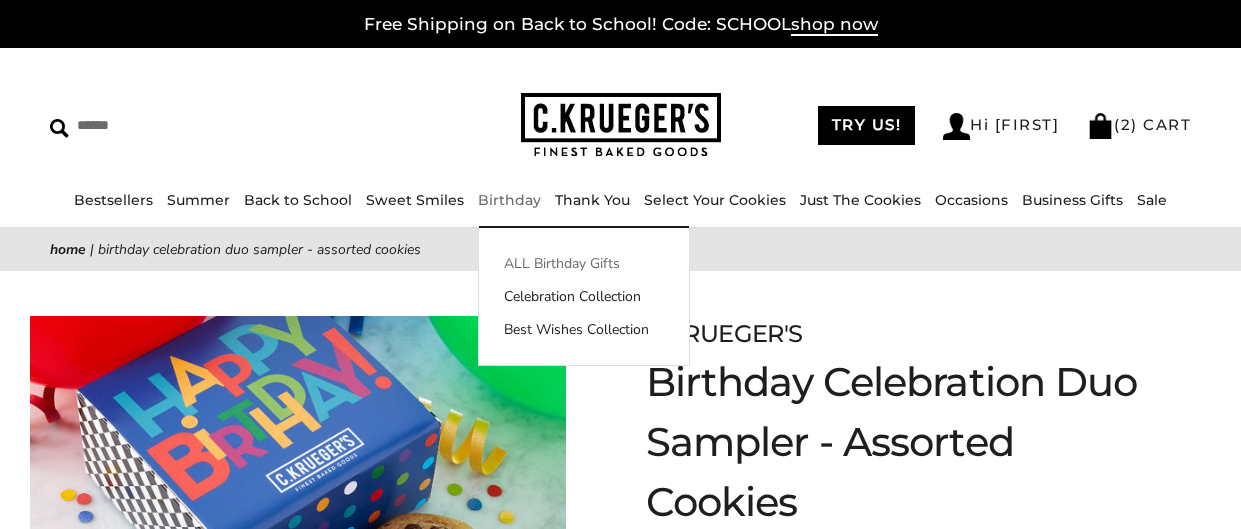 click on "ALL Birthday Gifts" at bounding box center [584, 263] 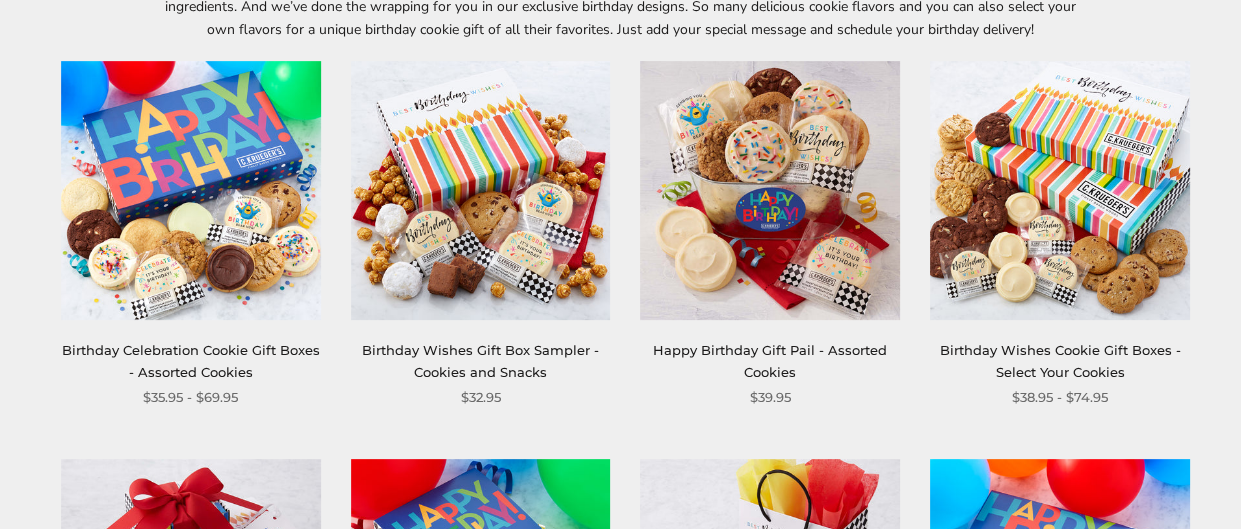 scroll, scrollTop: 885, scrollLeft: 0, axis: vertical 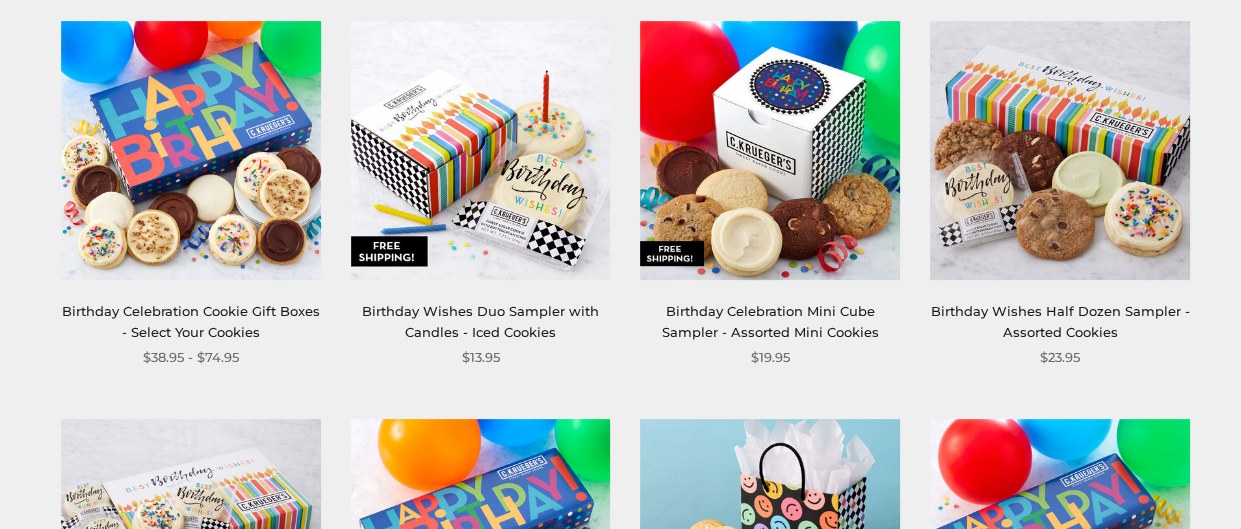 click on "Birthday Celebration Mini Cube Sampler - Assorted Mini Cookies" at bounding box center (770, 321) 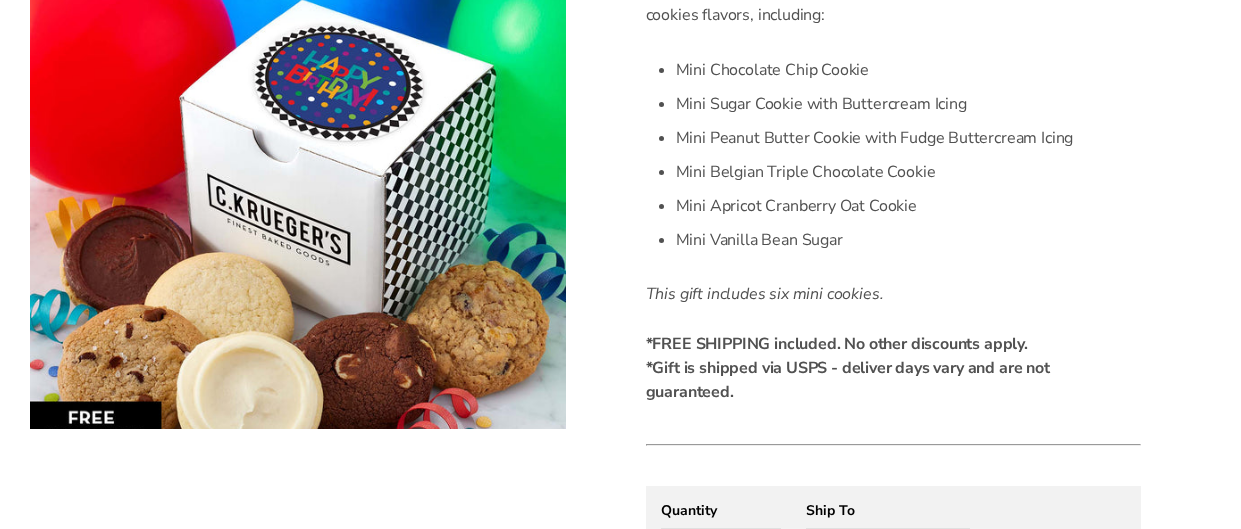 scroll, scrollTop: 921, scrollLeft: 0, axis: vertical 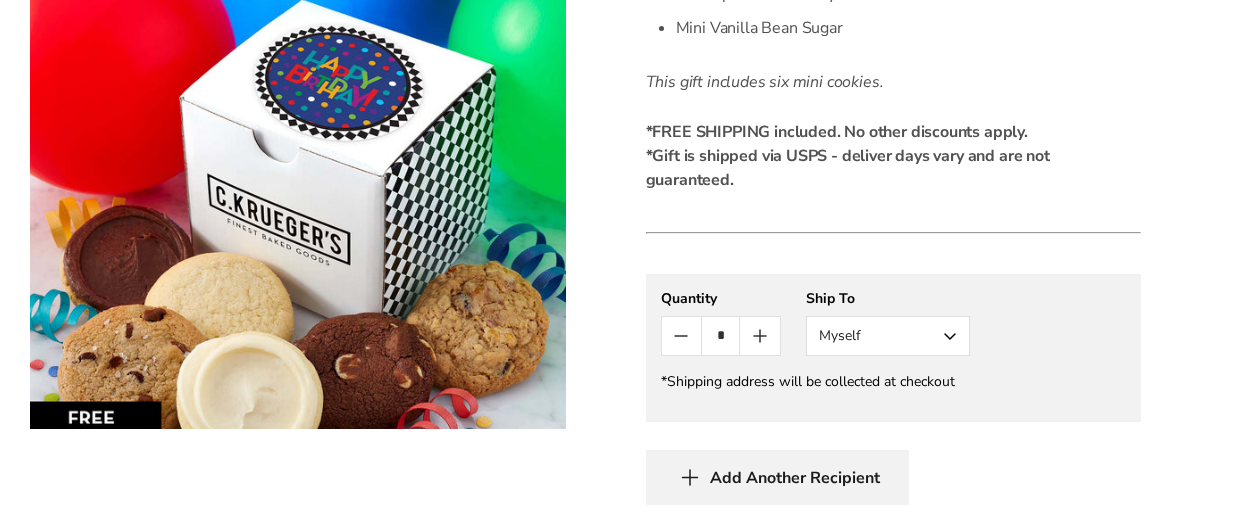 click on "Myself" at bounding box center (888, 336) 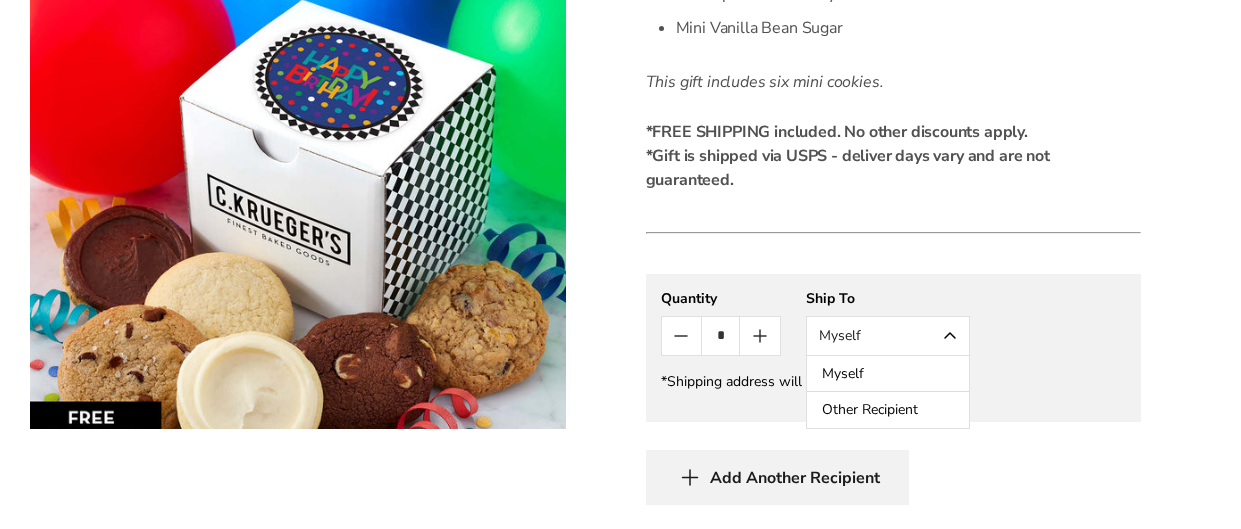 click on "Other Recipient" at bounding box center [888, 410] 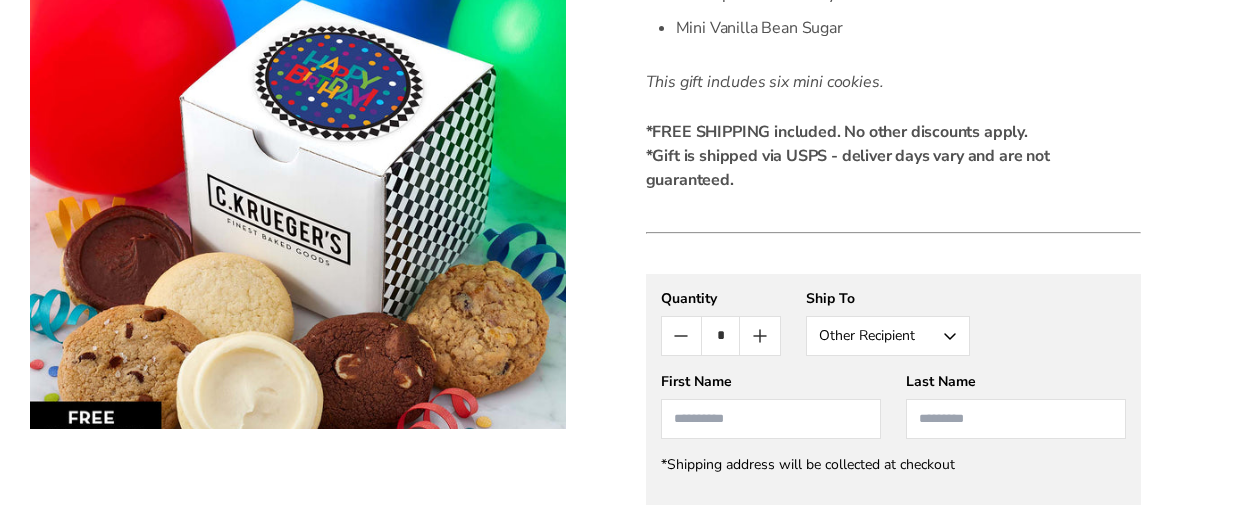click at bounding box center [771, 419] 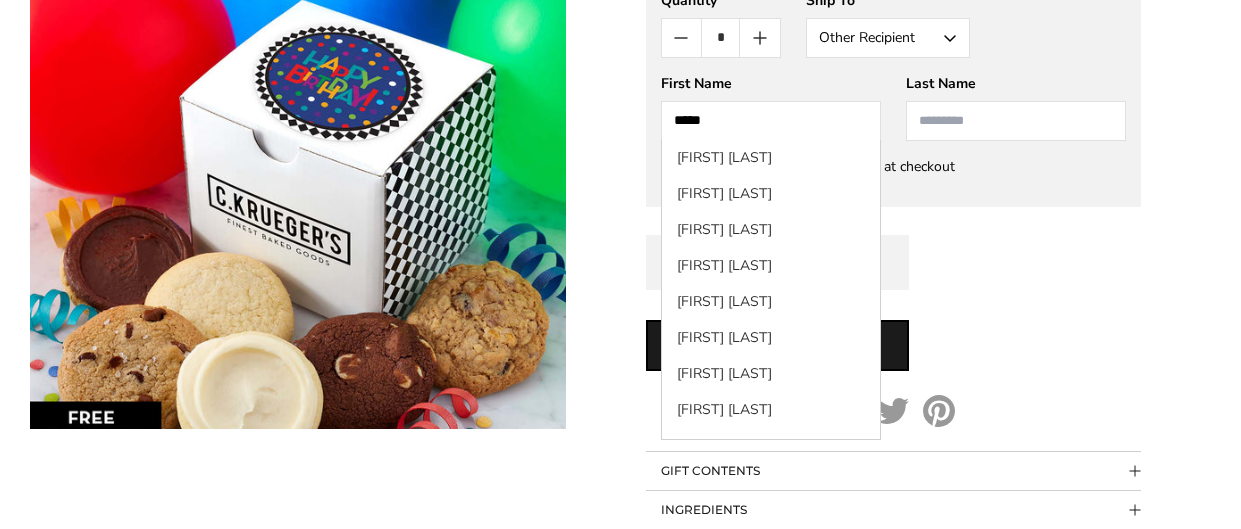 scroll, scrollTop: 1224, scrollLeft: 0, axis: vertical 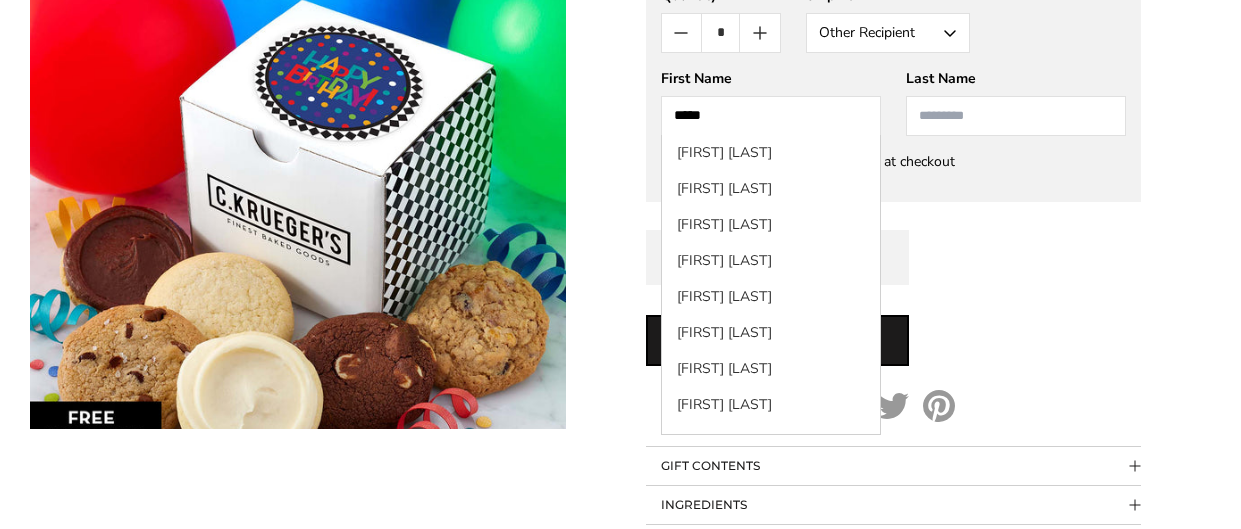 type on "*****" 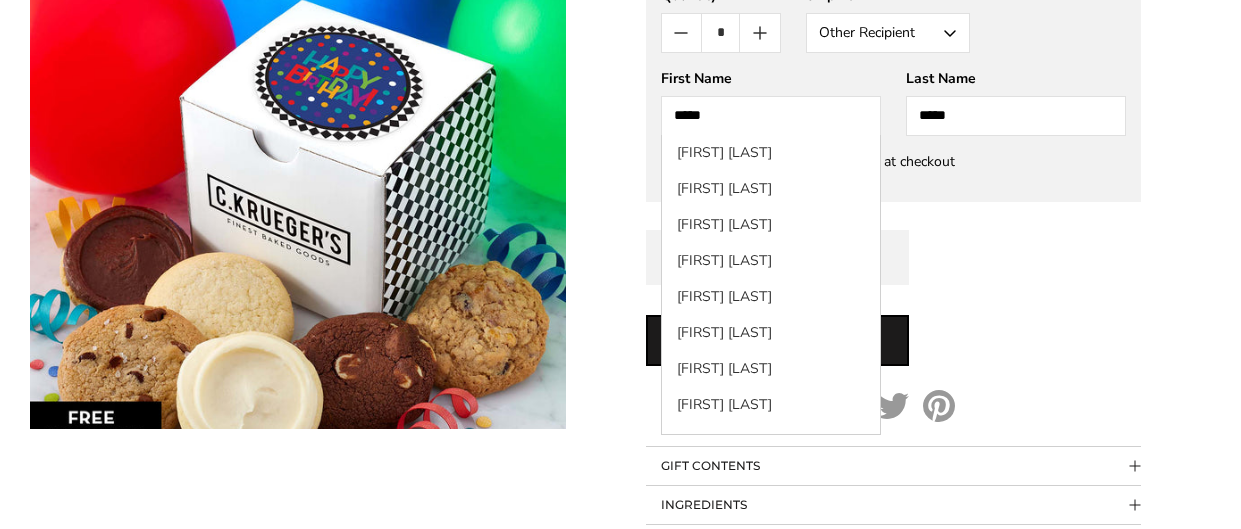 type on "*****" 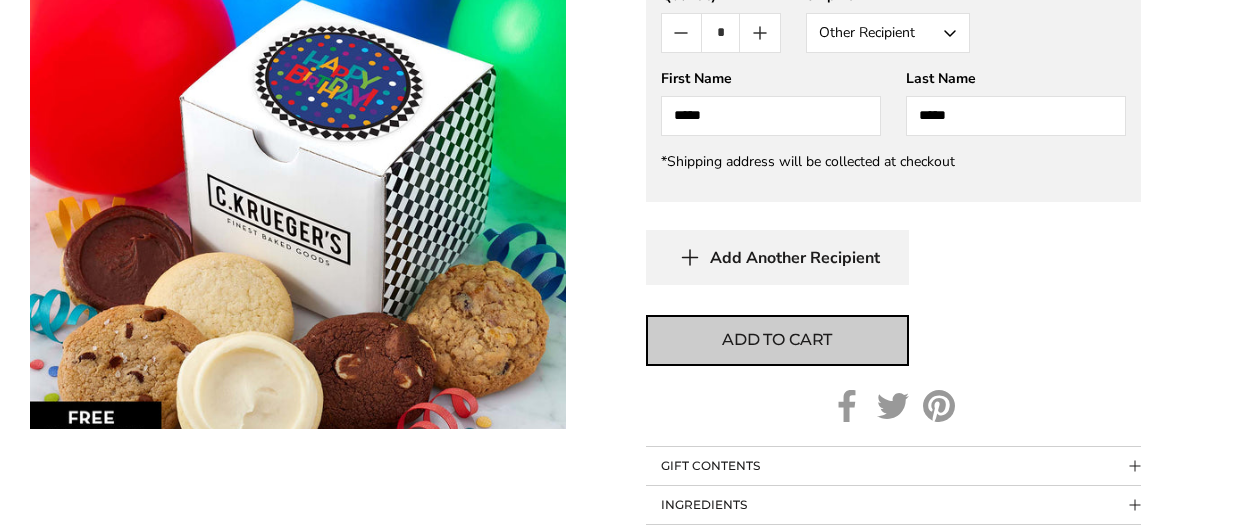 click on "Add to cart" at bounding box center [777, 340] 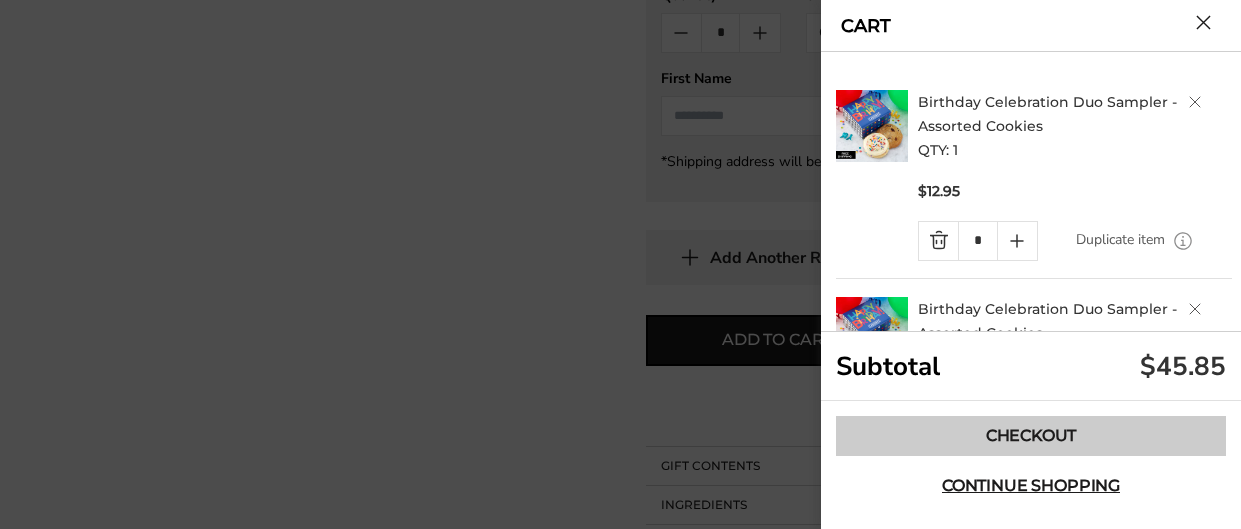 click on "Checkout" at bounding box center (1031, 436) 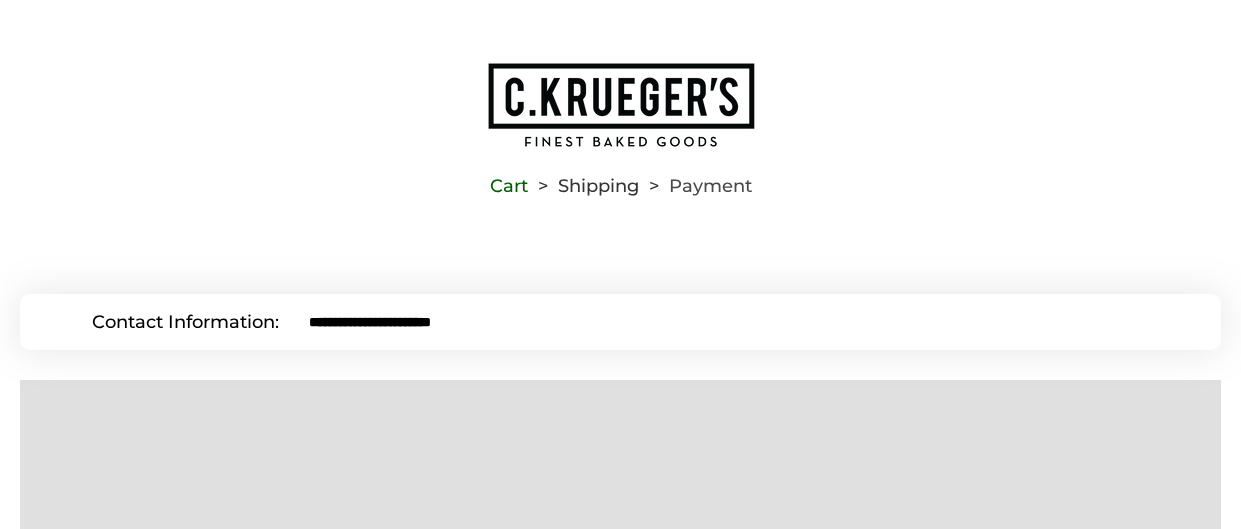 scroll, scrollTop: 0, scrollLeft: 0, axis: both 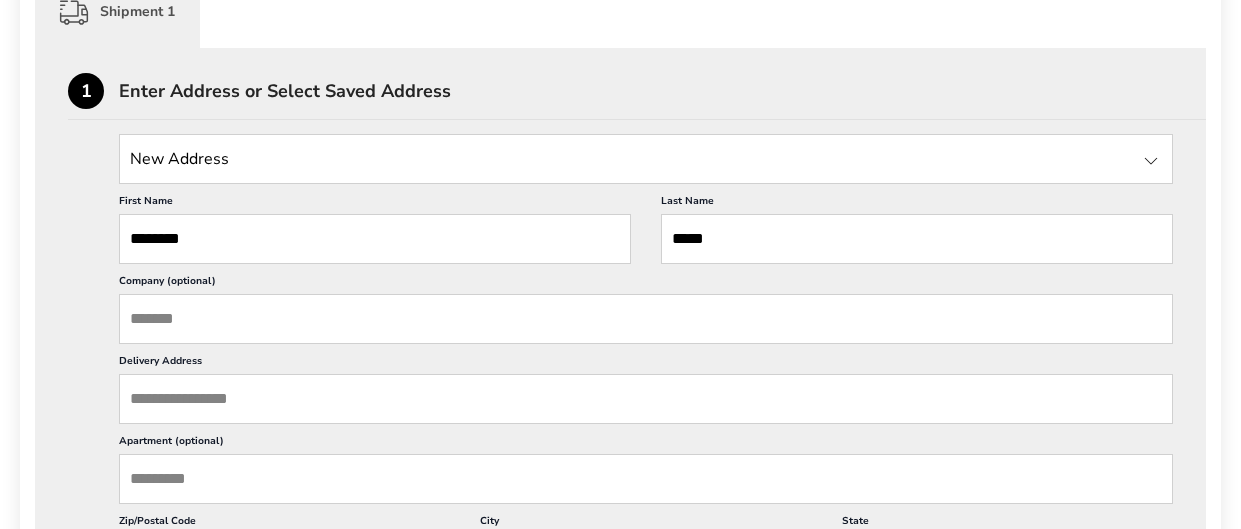 click at bounding box center (646, 159) 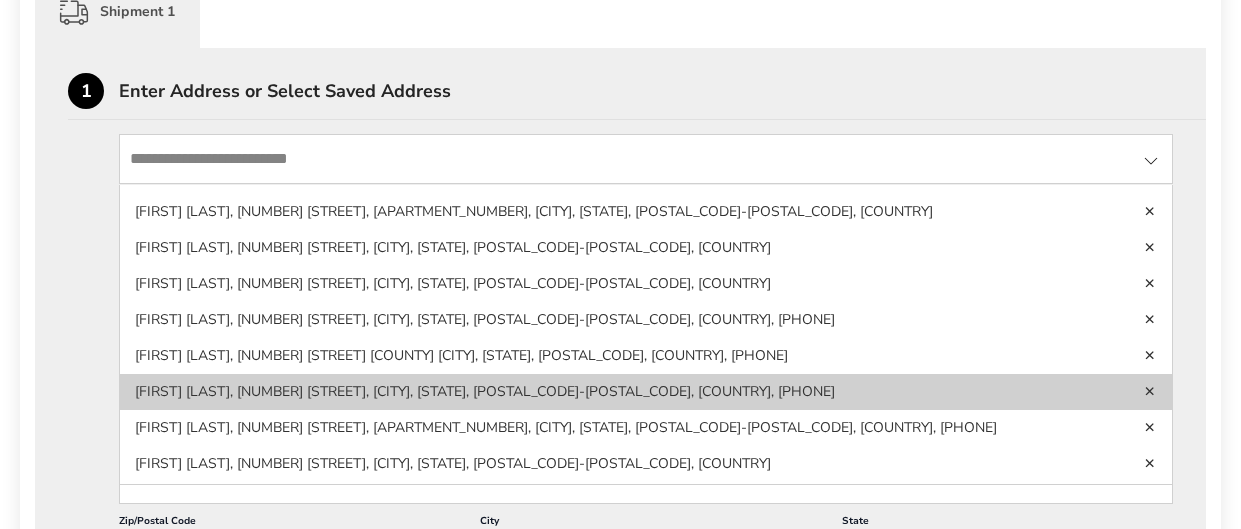 scroll, scrollTop: 619, scrollLeft: 0, axis: vertical 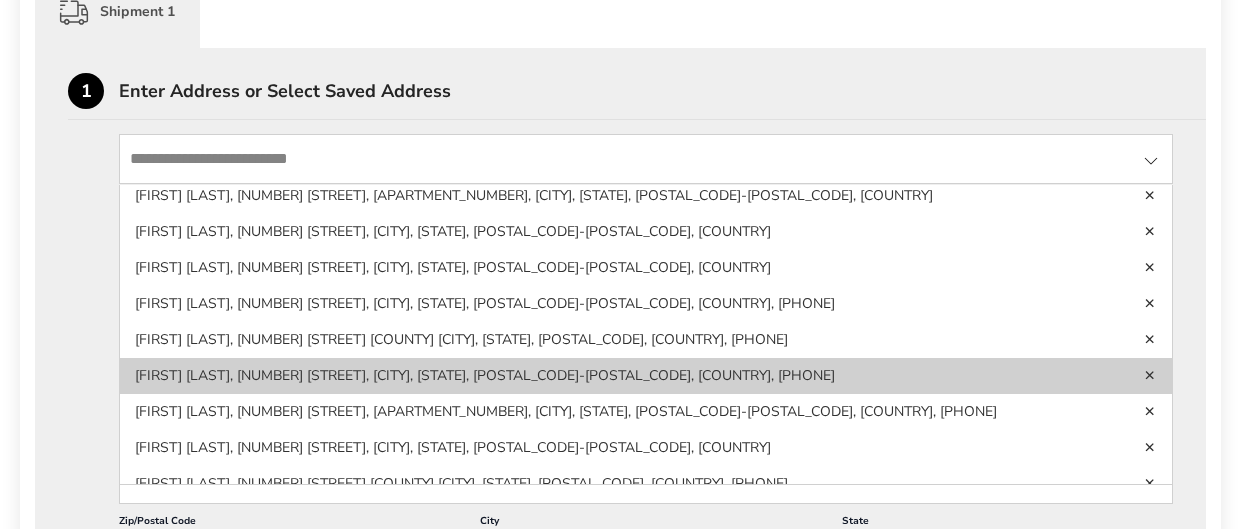 click on "[FIRST] [LAST], [NUMBER] [STREET],  [CITY], [STATE], [POSTAL_CODE]-[POSTAL_CODE], [COUNTRY], [PHONE]" 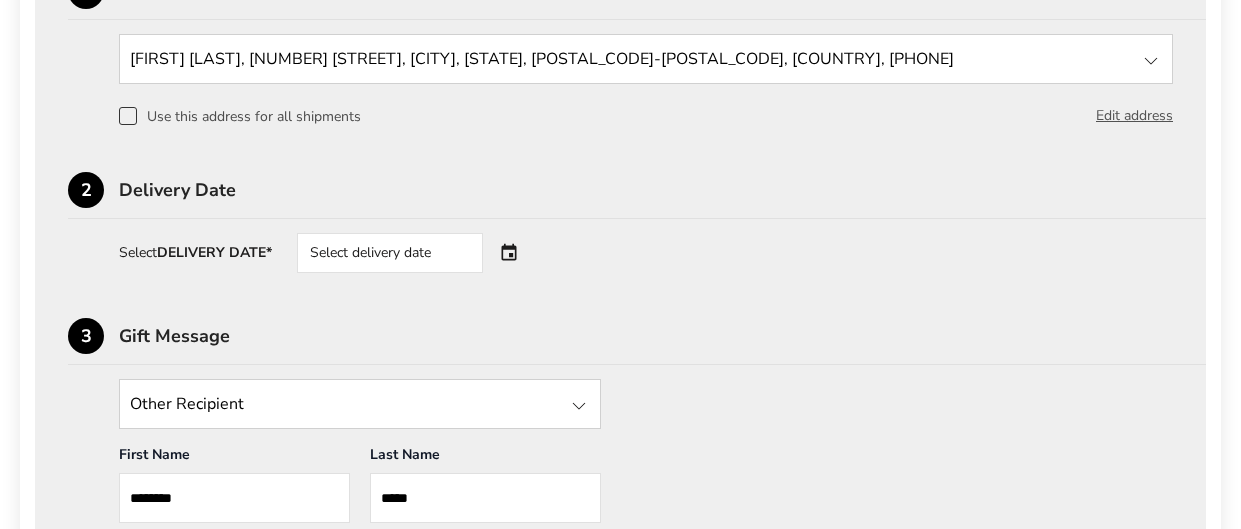 scroll, scrollTop: 744, scrollLeft: 0, axis: vertical 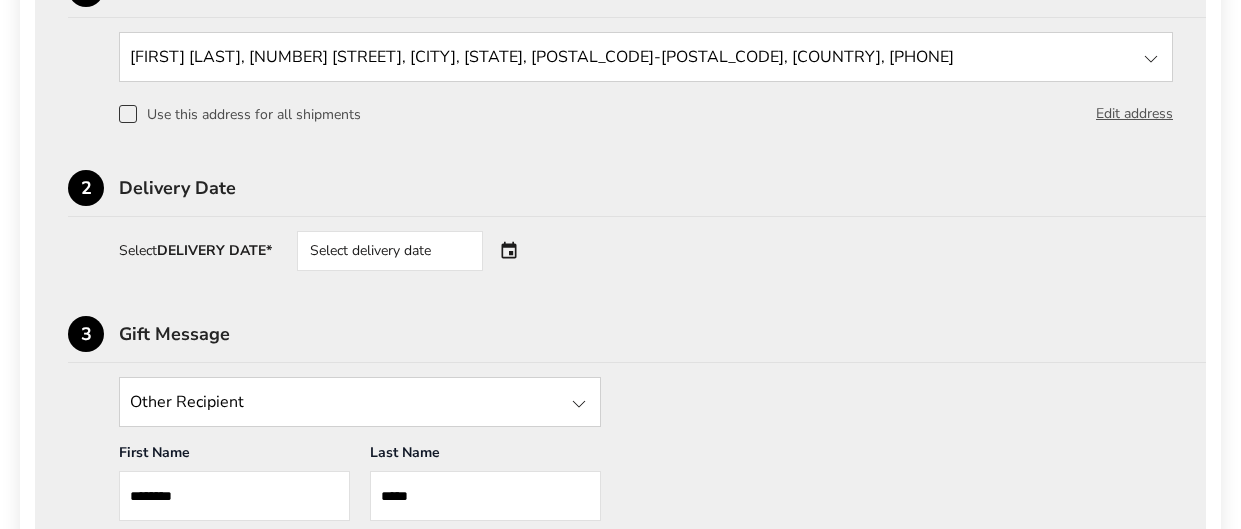 click on "Select delivery date" at bounding box center [418, 251] 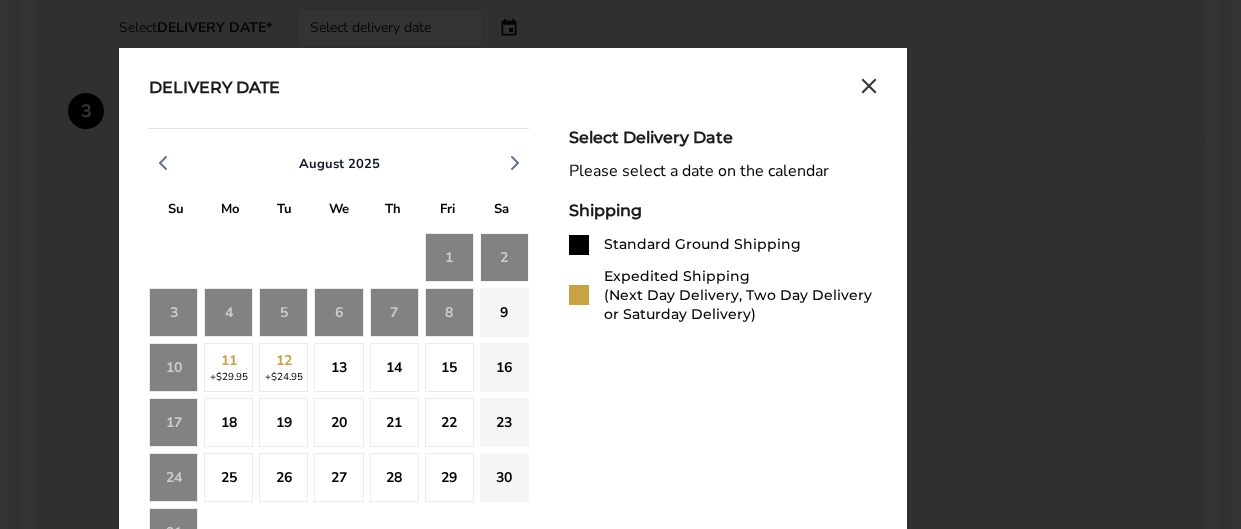 scroll, scrollTop: 972, scrollLeft: 0, axis: vertical 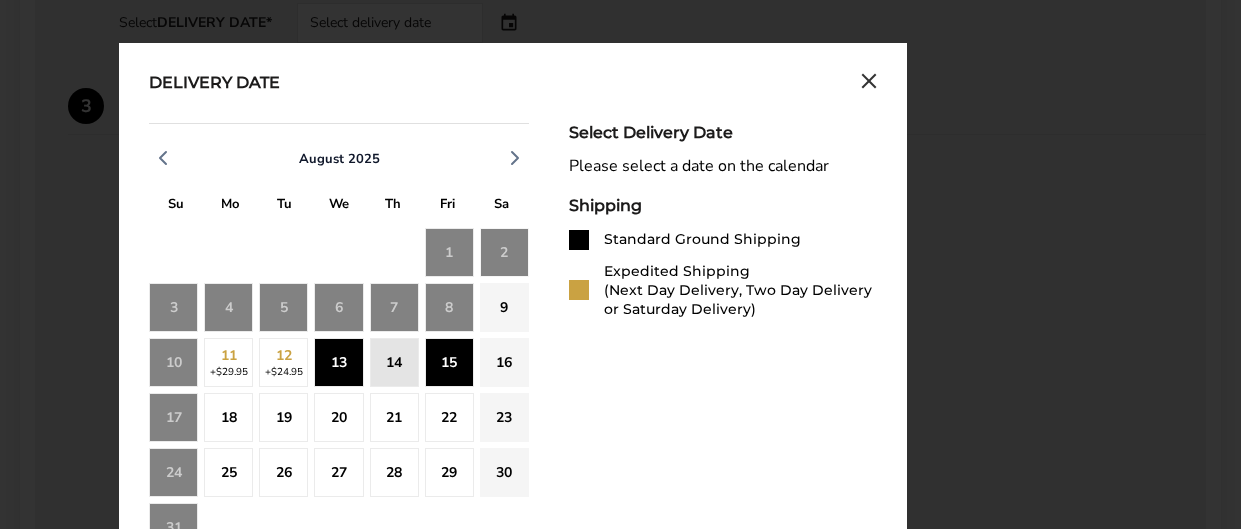 click on "15" 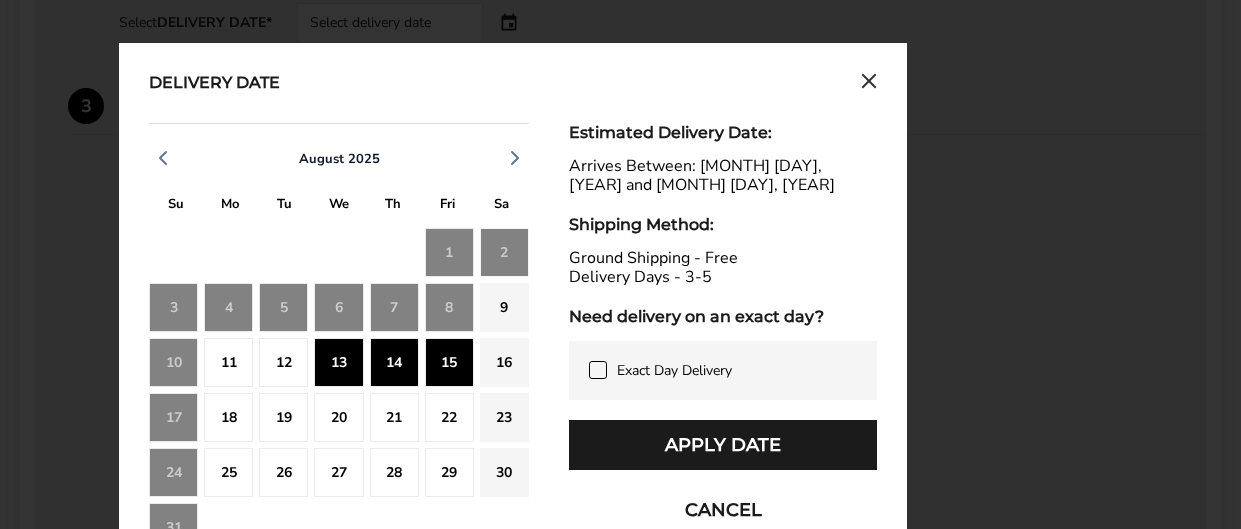 click on "11" 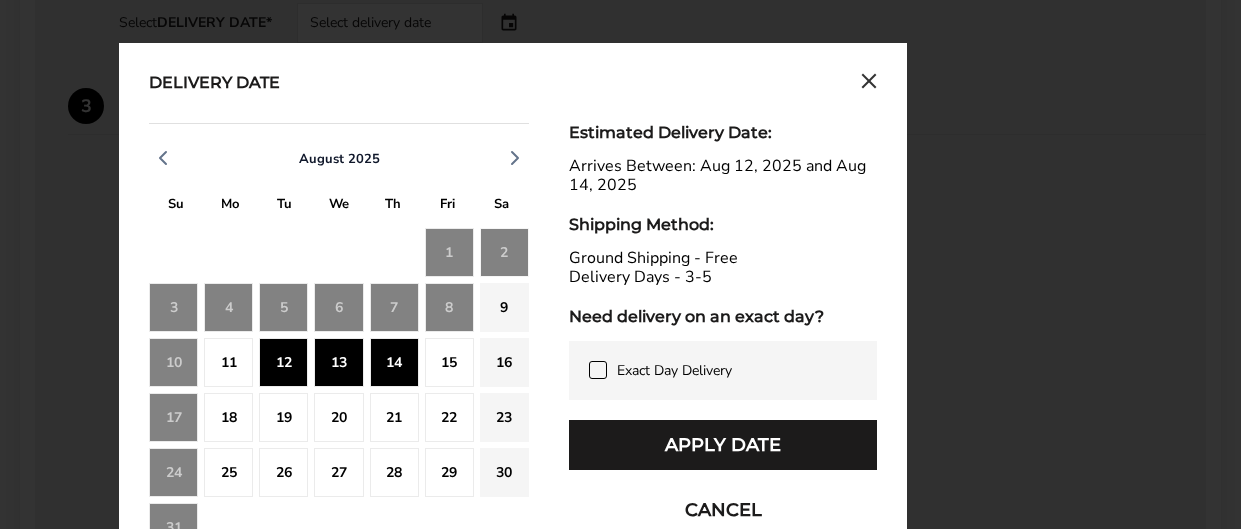 click on "9" 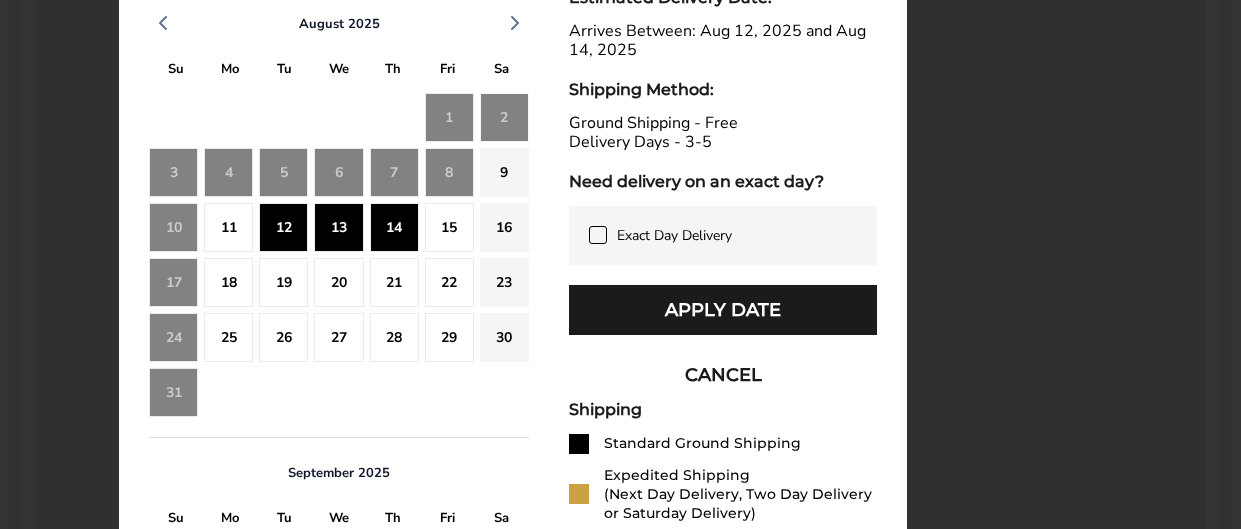 scroll, scrollTop: 1111, scrollLeft: 0, axis: vertical 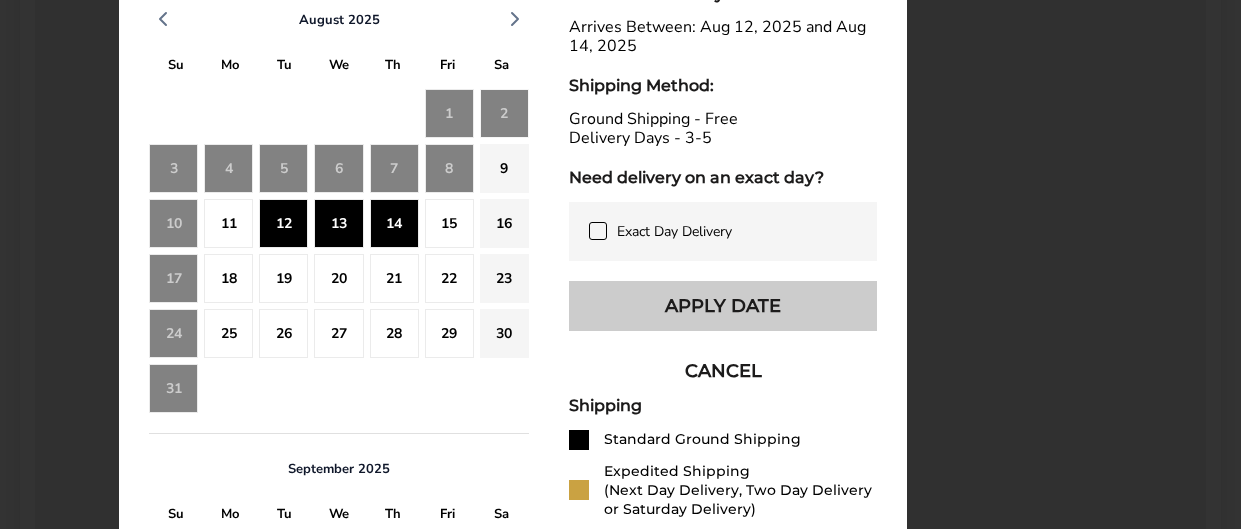 click on "Apply Date" at bounding box center [723, 306] 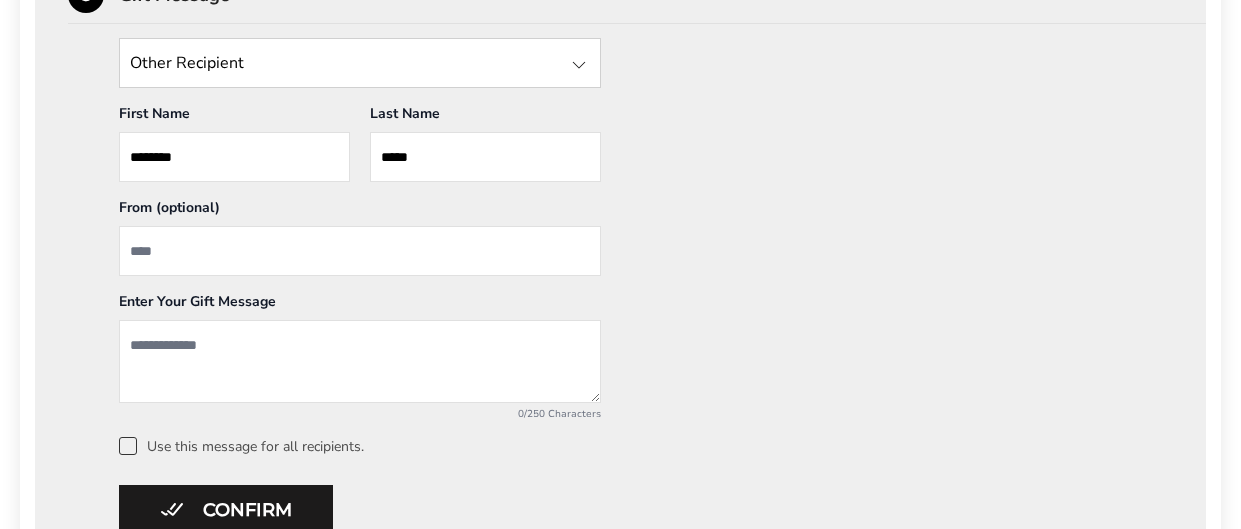 scroll, scrollTop: 1090, scrollLeft: 0, axis: vertical 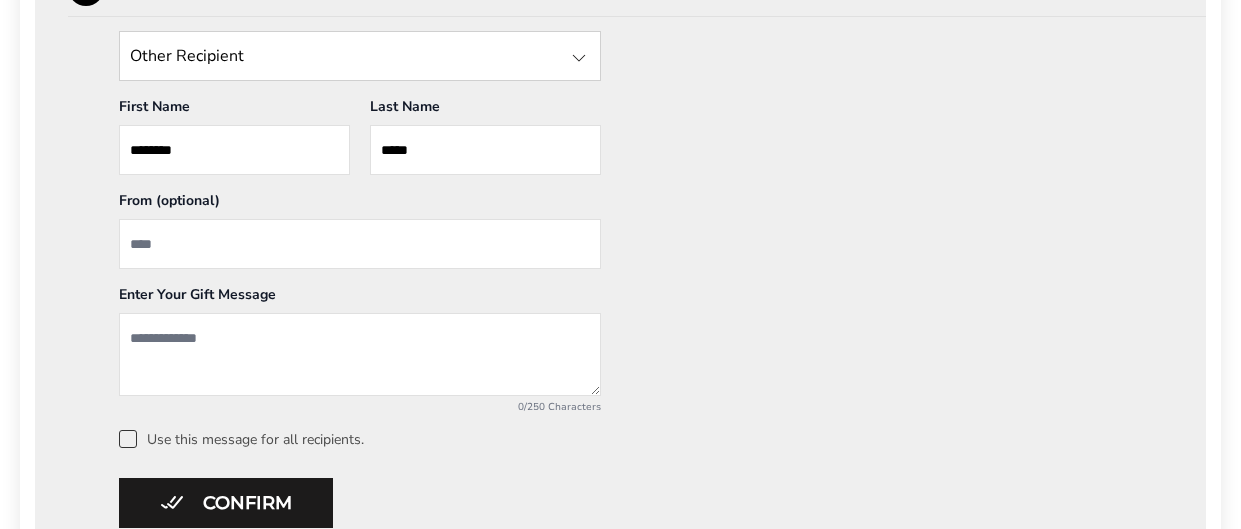 click at bounding box center [360, 244] 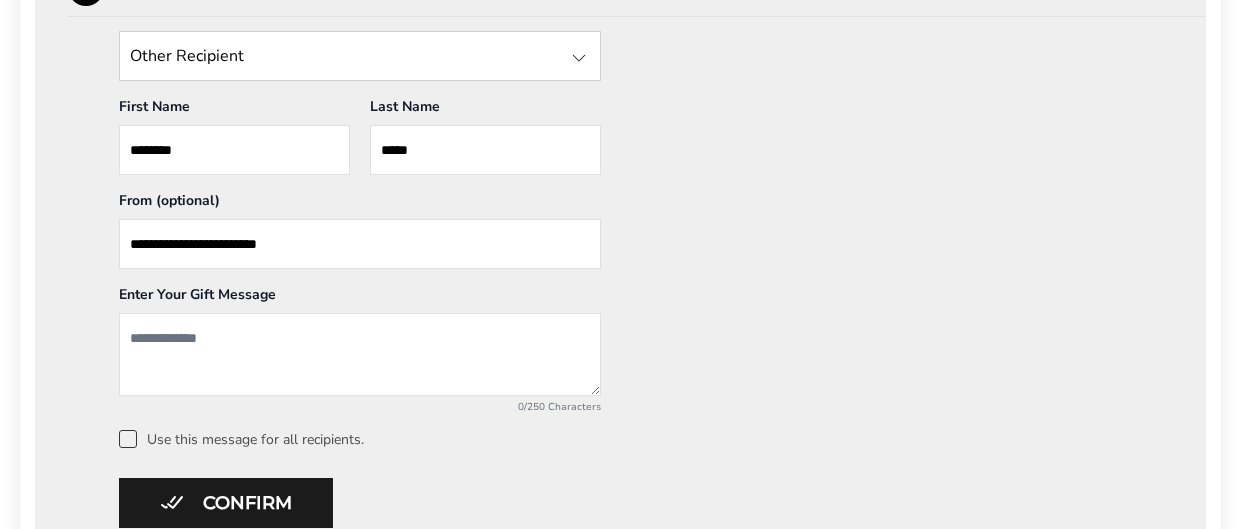 type on "**********" 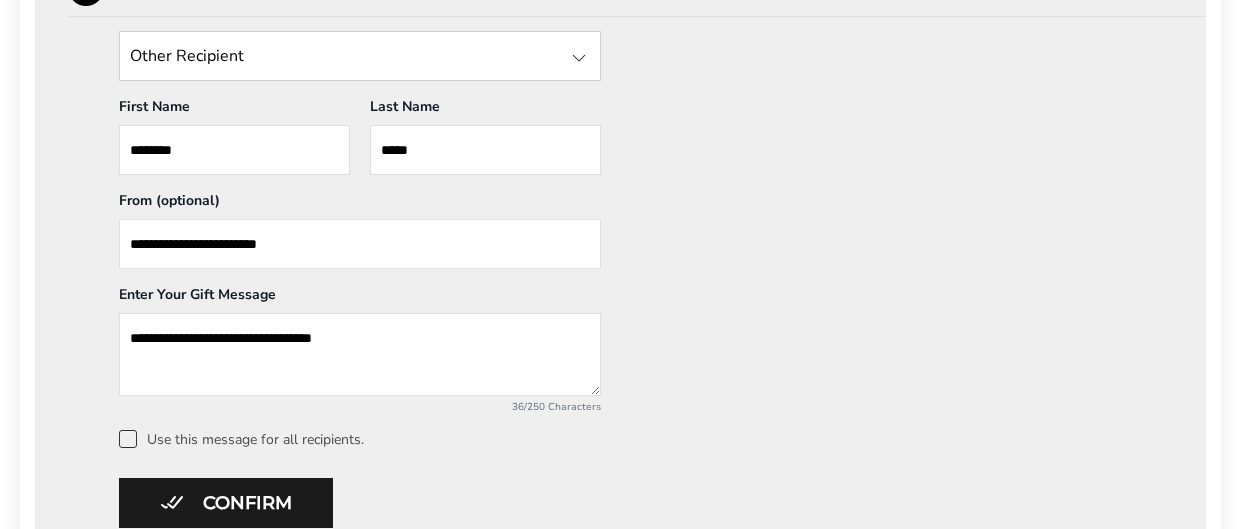 type on "**********" 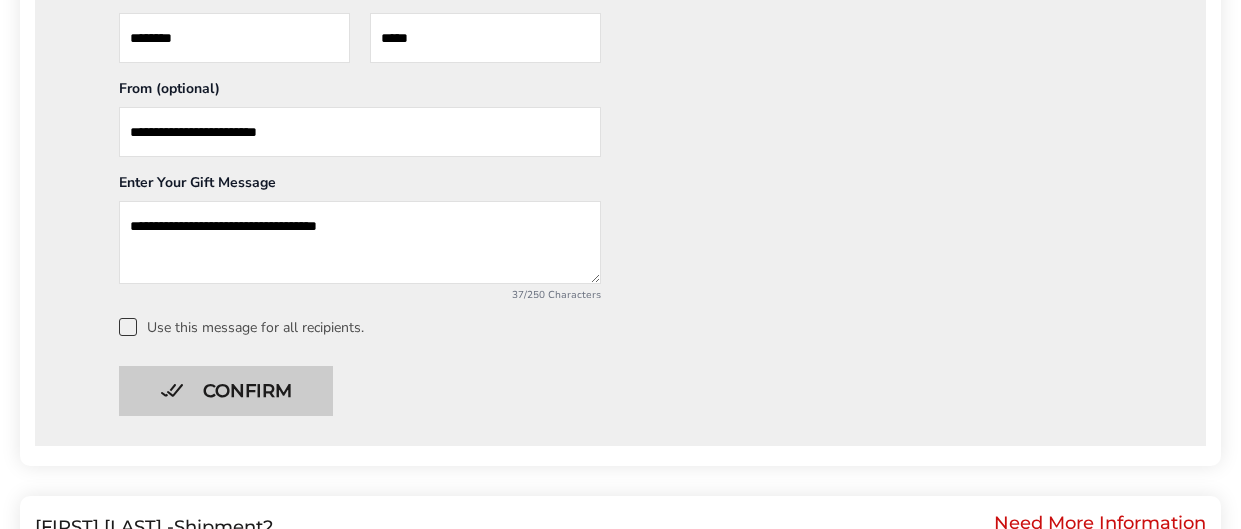 click on "Confirm" at bounding box center [226, 391] 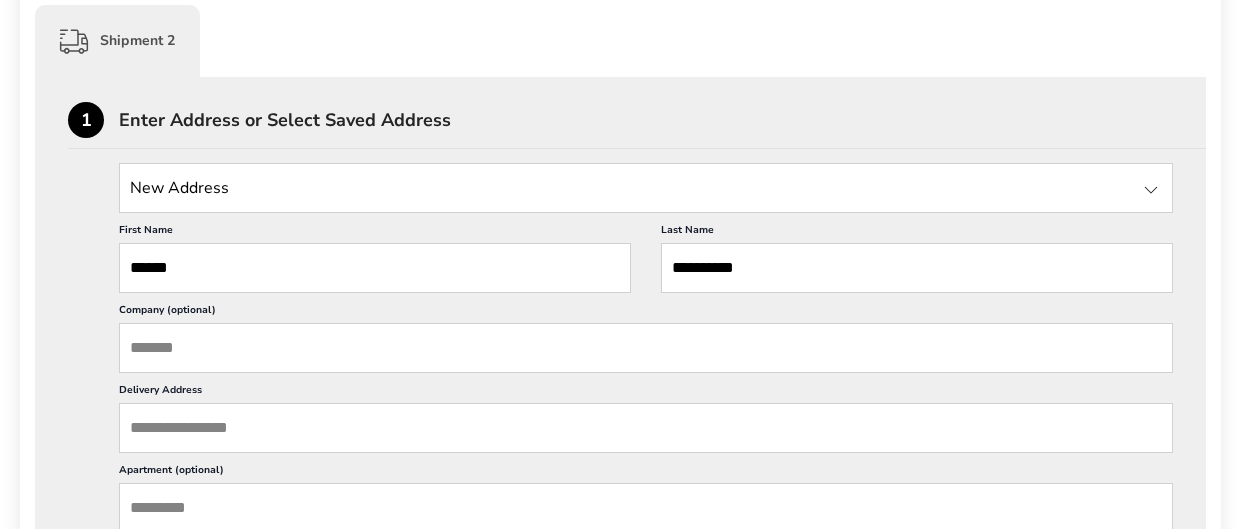 scroll, scrollTop: 1019, scrollLeft: 0, axis: vertical 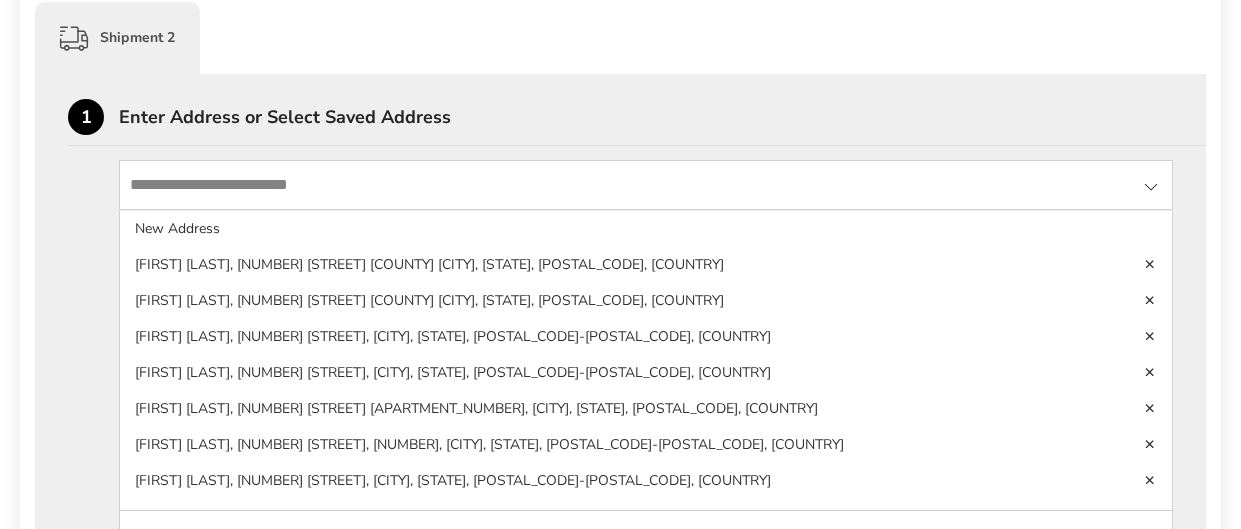click at bounding box center (646, 185) 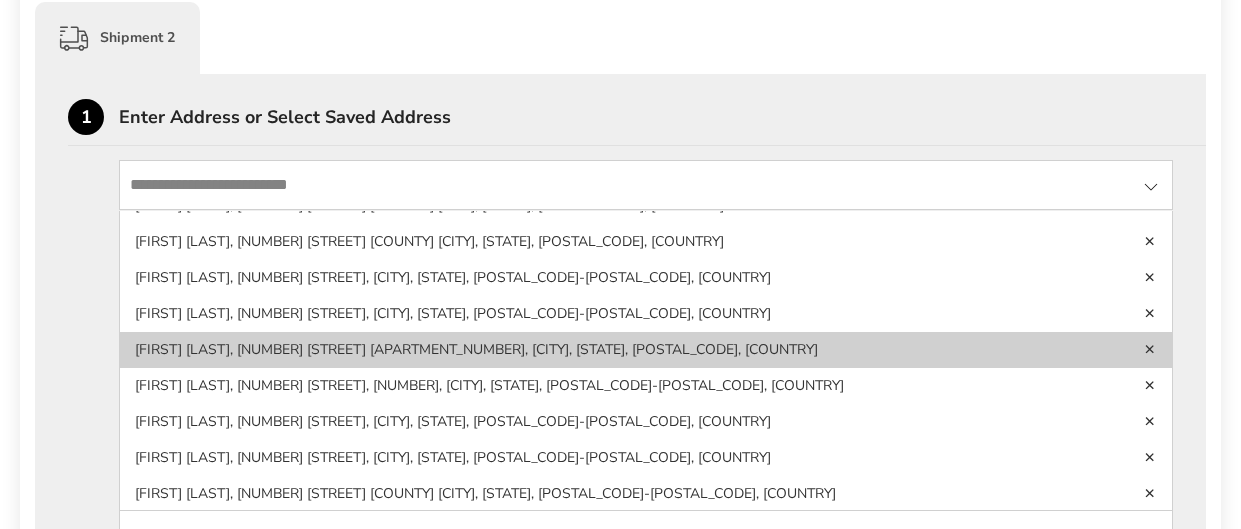 scroll, scrollTop: 61, scrollLeft: 0, axis: vertical 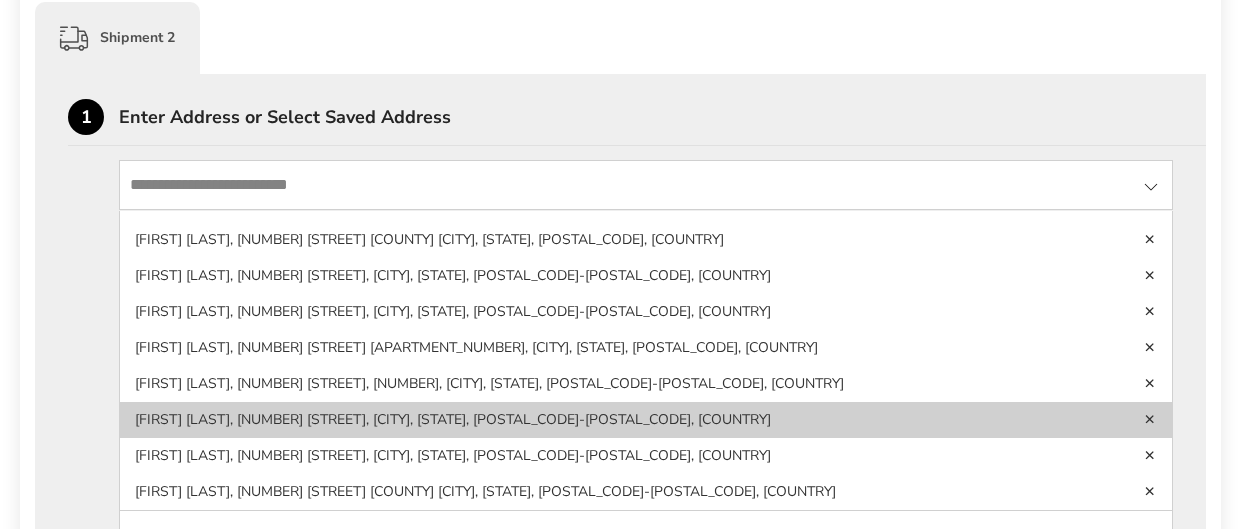 click on "[FIRST] [LAST], [NUMBER] [STREET],  [CITY], [STATE], [POSTAL_CODE]-[POSTAL_CODE], [COUNTRY]" 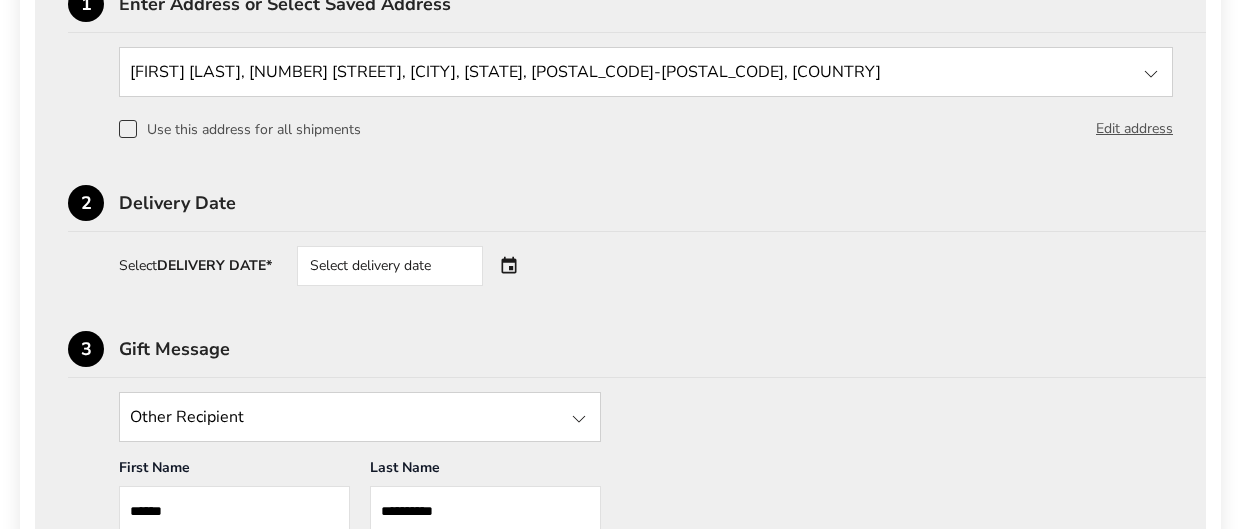 scroll, scrollTop: 1146, scrollLeft: 0, axis: vertical 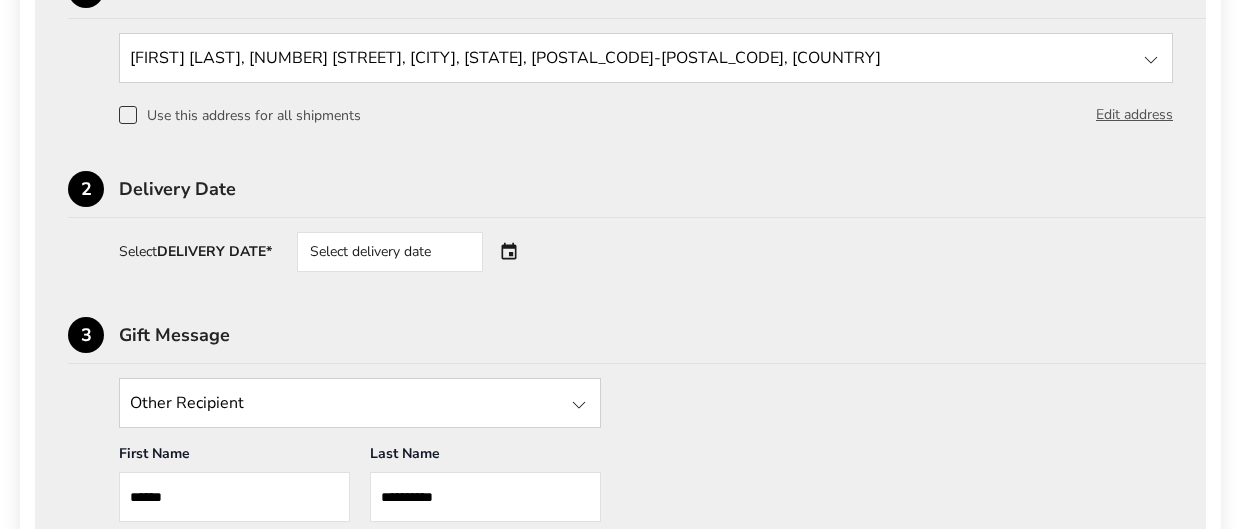 click on "Select delivery date" at bounding box center [418, 252] 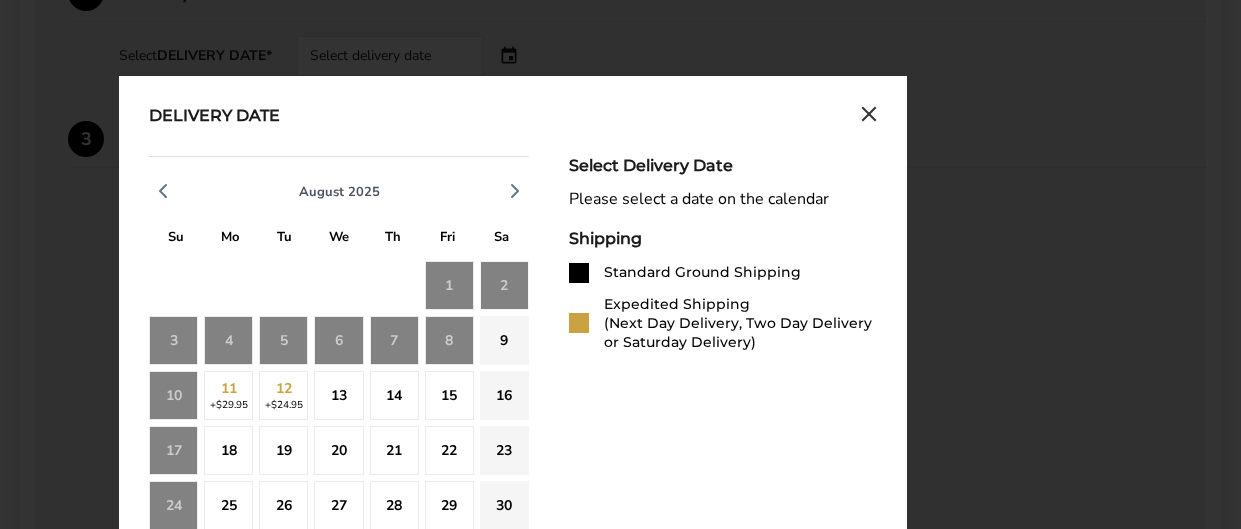 scroll, scrollTop: 1345, scrollLeft: 0, axis: vertical 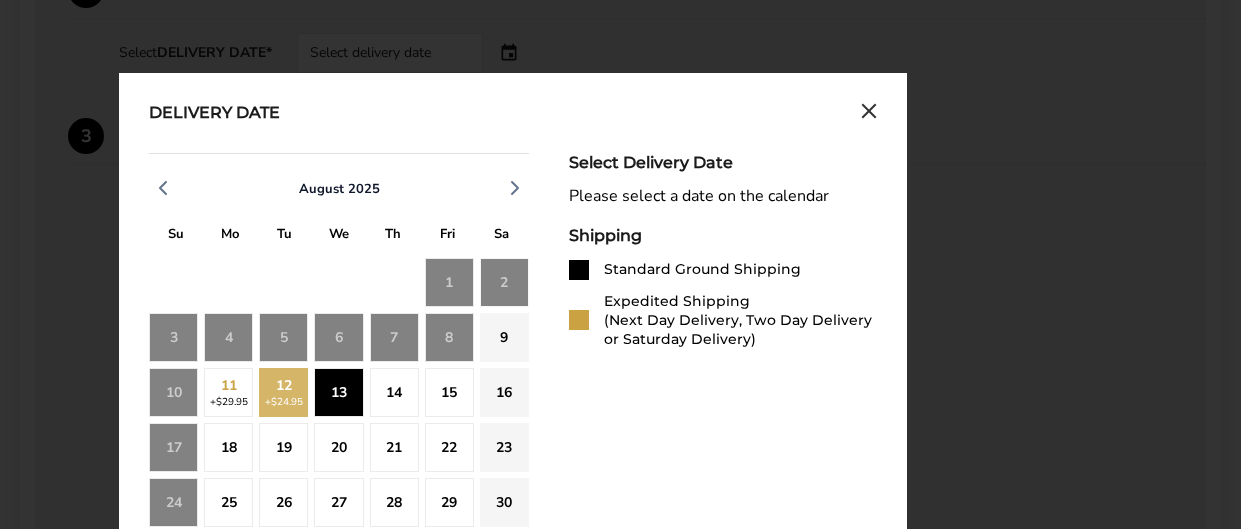 click on "13" 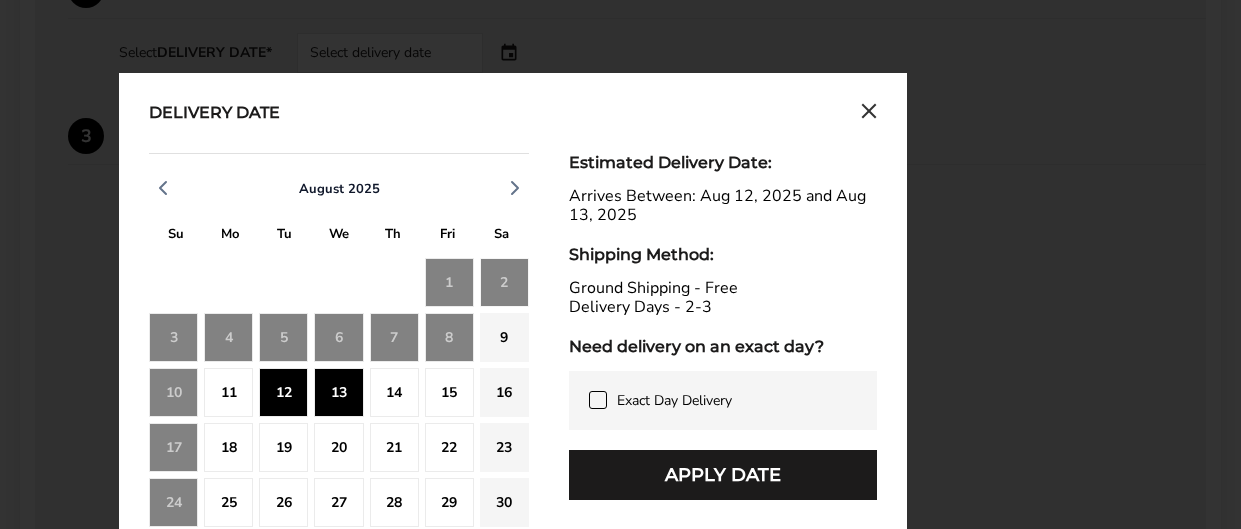 click on "12" 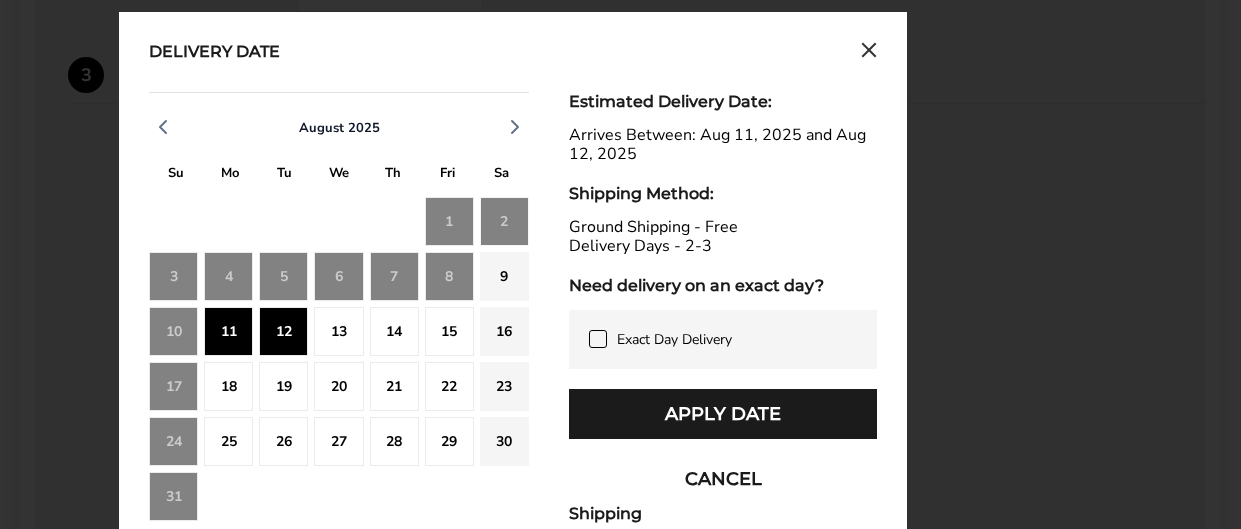 scroll, scrollTop: 1409, scrollLeft: 0, axis: vertical 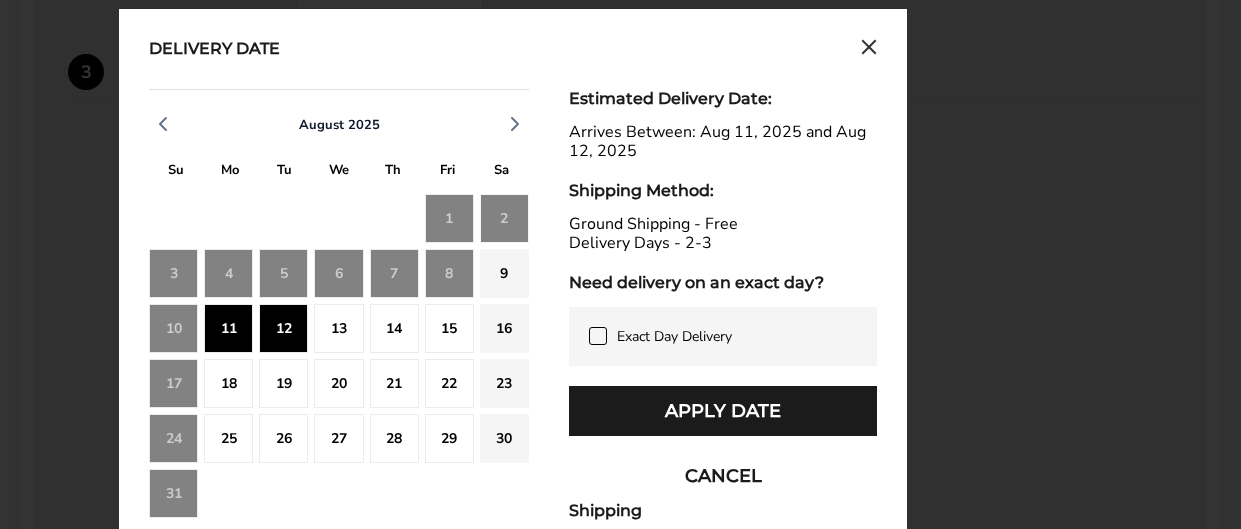 click on "25" 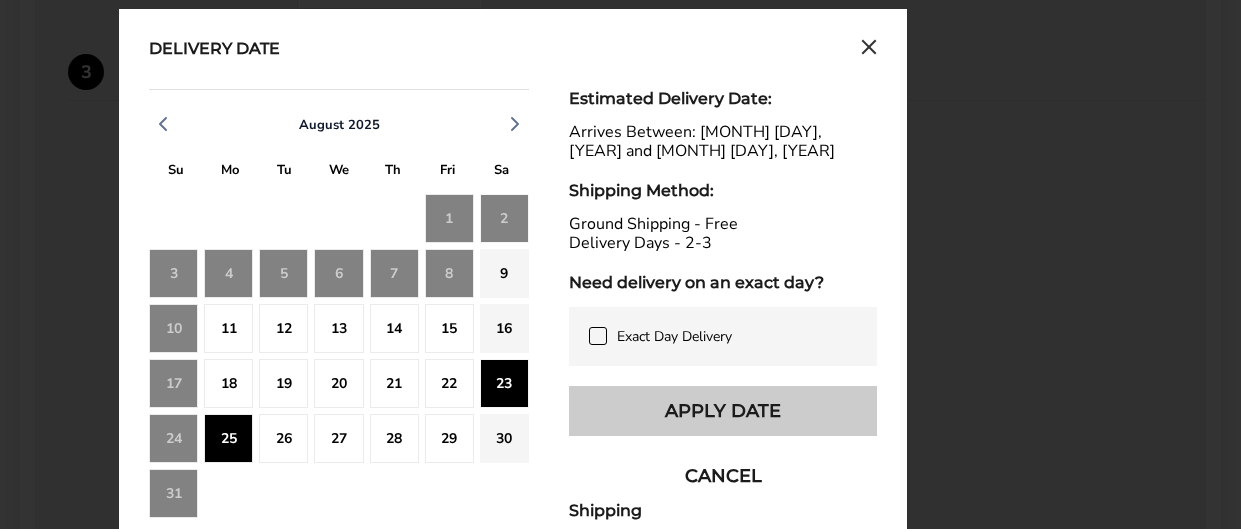click on "Apply Date" at bounding box center [723, 411] 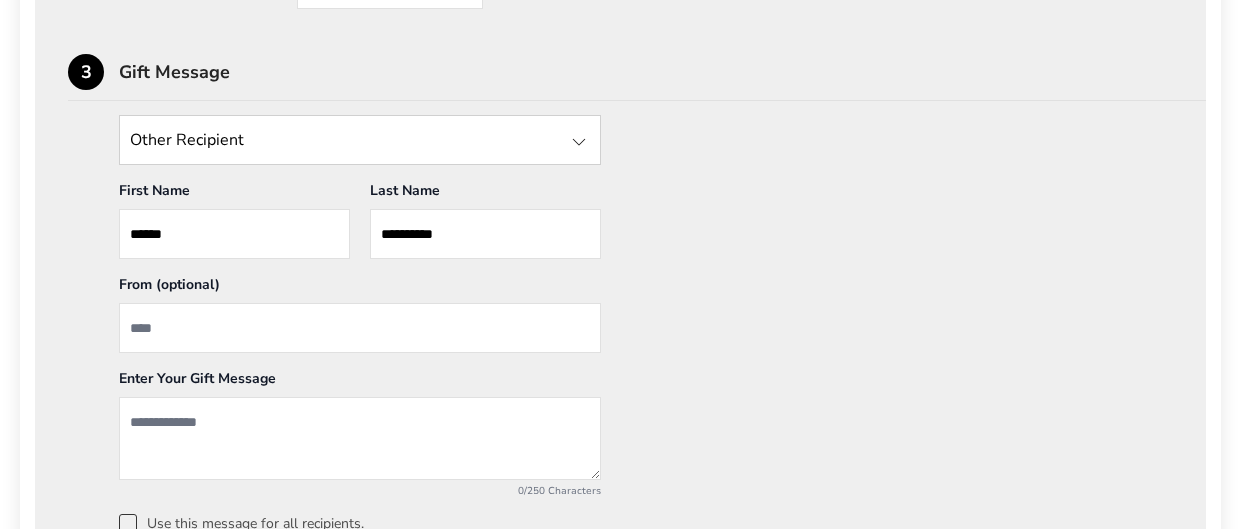 click at bounding box center (360, 328) 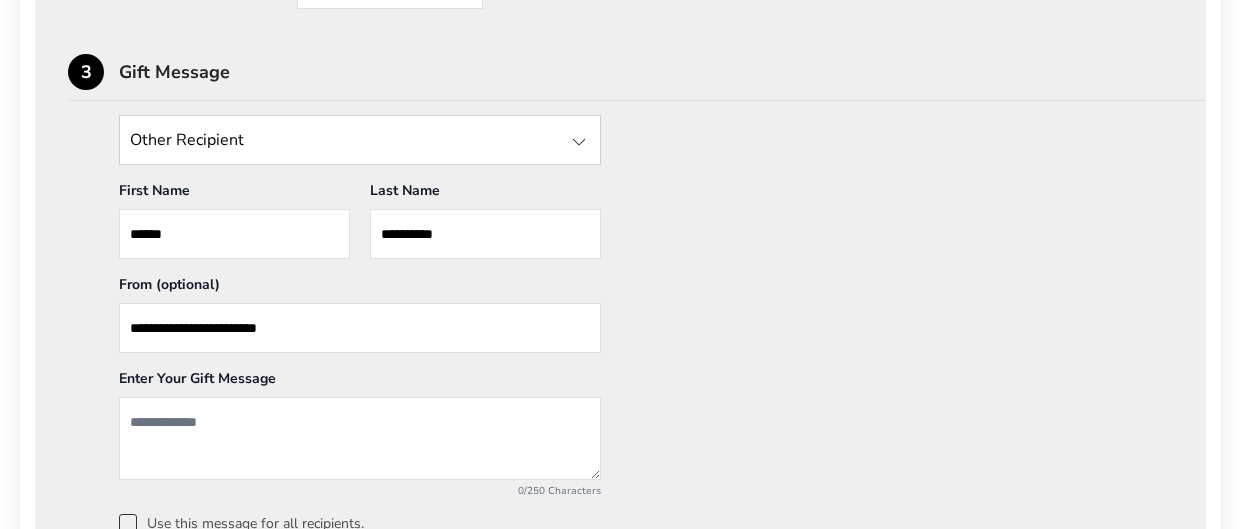 type on "**********" 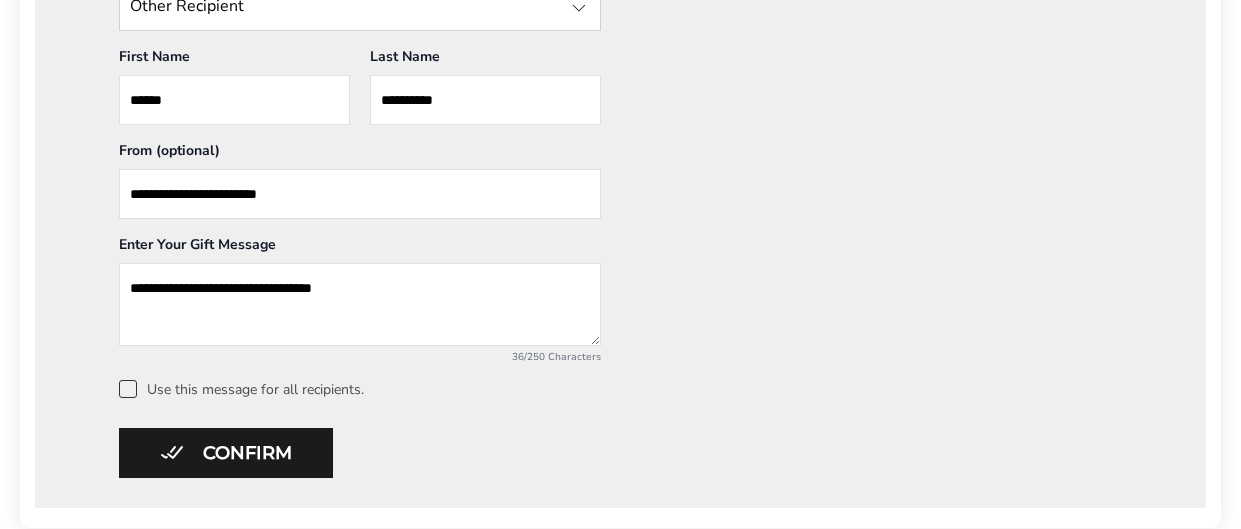 scroll, scrollTop: 1558, scrollLeft: 0, axis: vertical 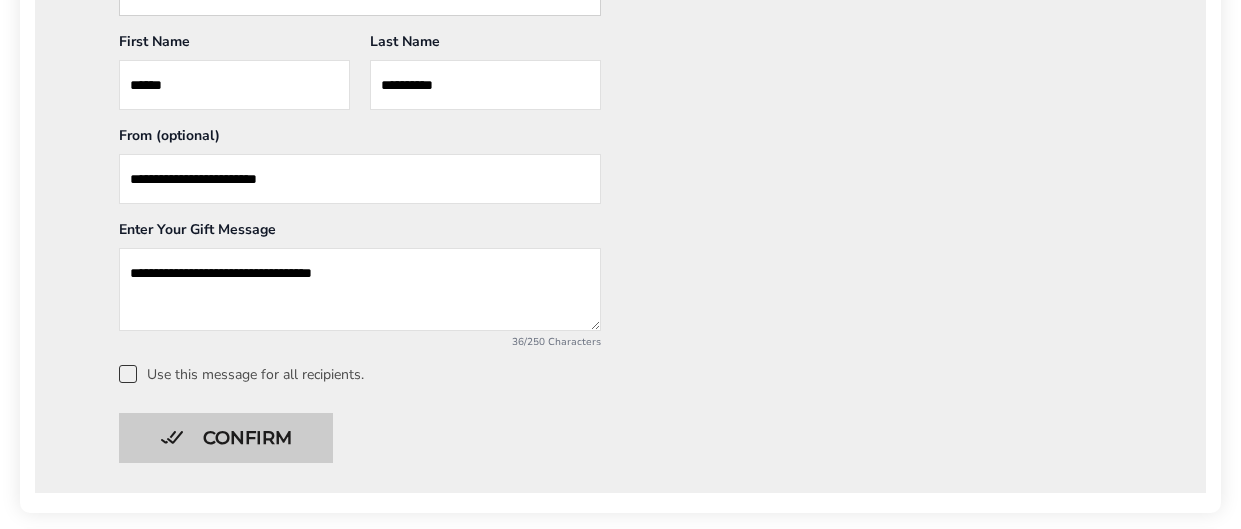 type on "**********" 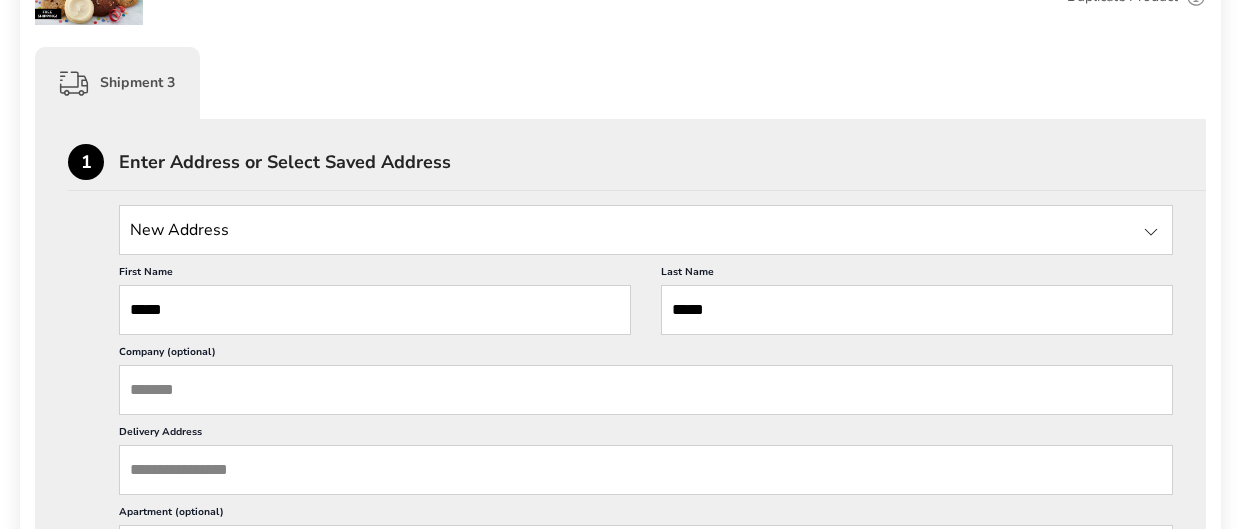 scroll, scrollTop: 1361, scrollLeft: 0, axis: vertical 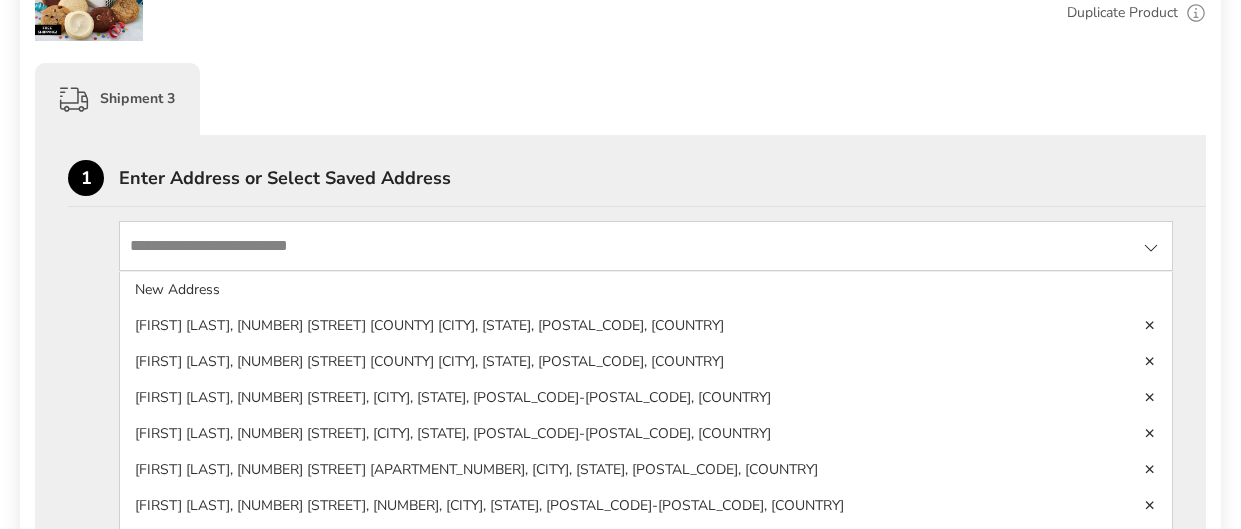 click at bounding box center (646, 246) 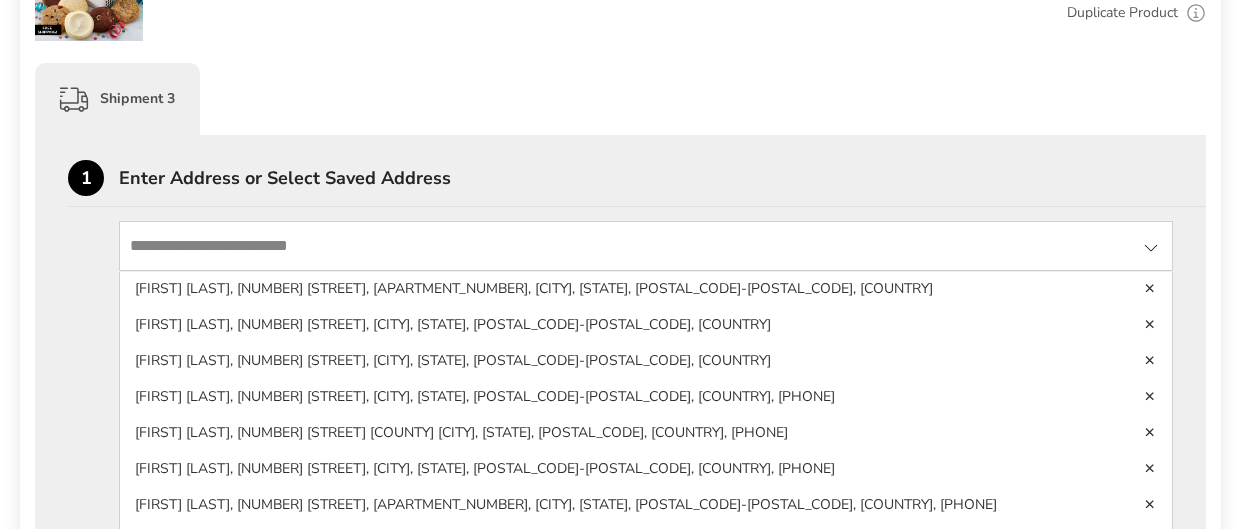 scroll, scrollTop: 609, scrollLeft: 0, axis: vertical 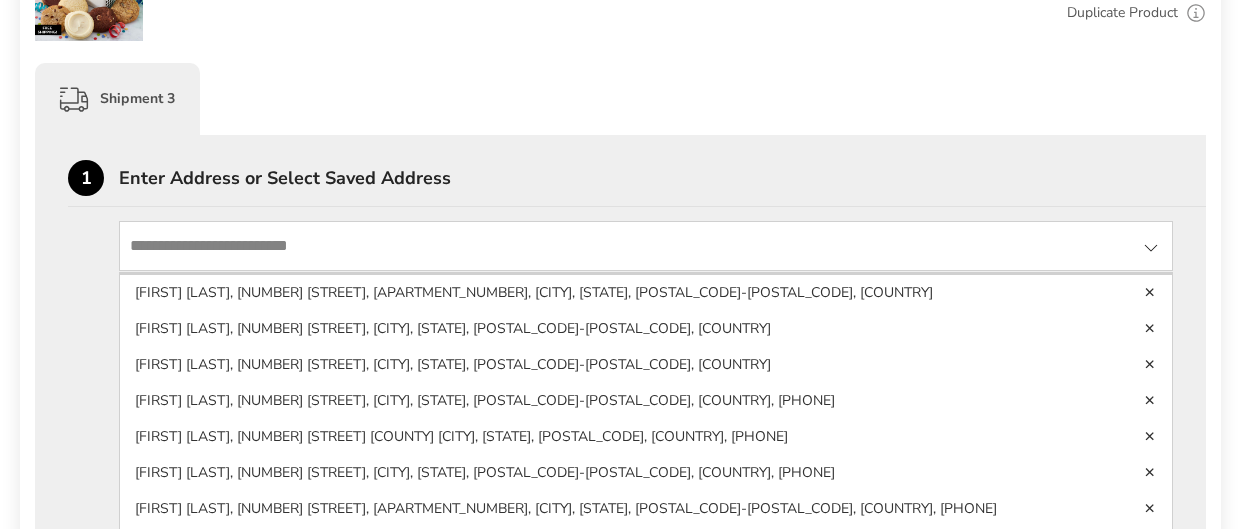 click on "[FIRST] [LAST], [NUMBER] [STREET],  [CITY], [STATE], [POSTAL_CODE]-[POSTAL_CODE], [COUNTRY], [PHONE]" 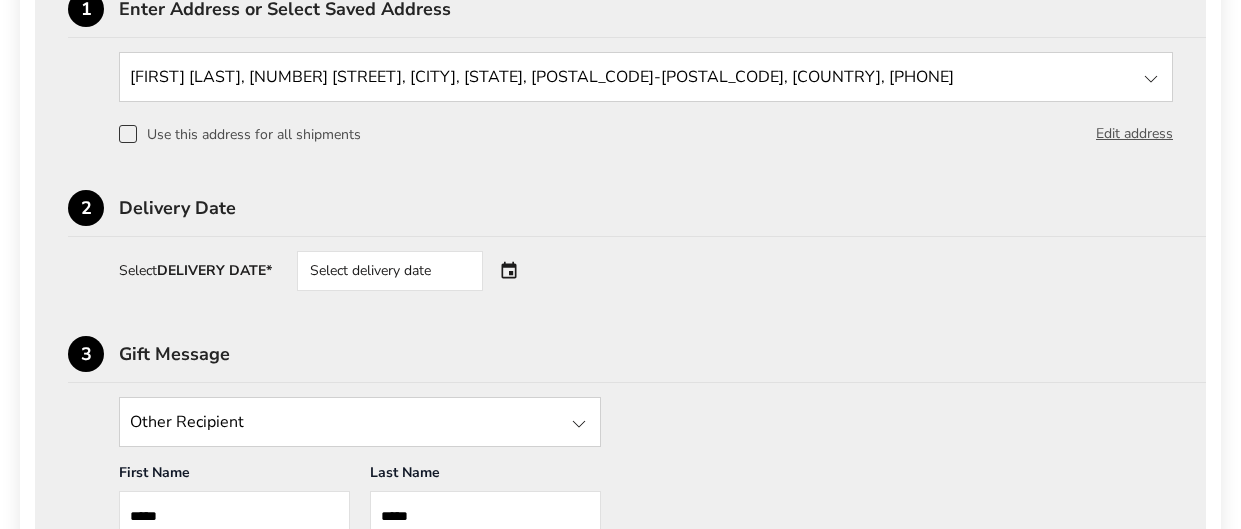 scroll, scrollTop: 1537, scrollLeft: 0, axis: vertical 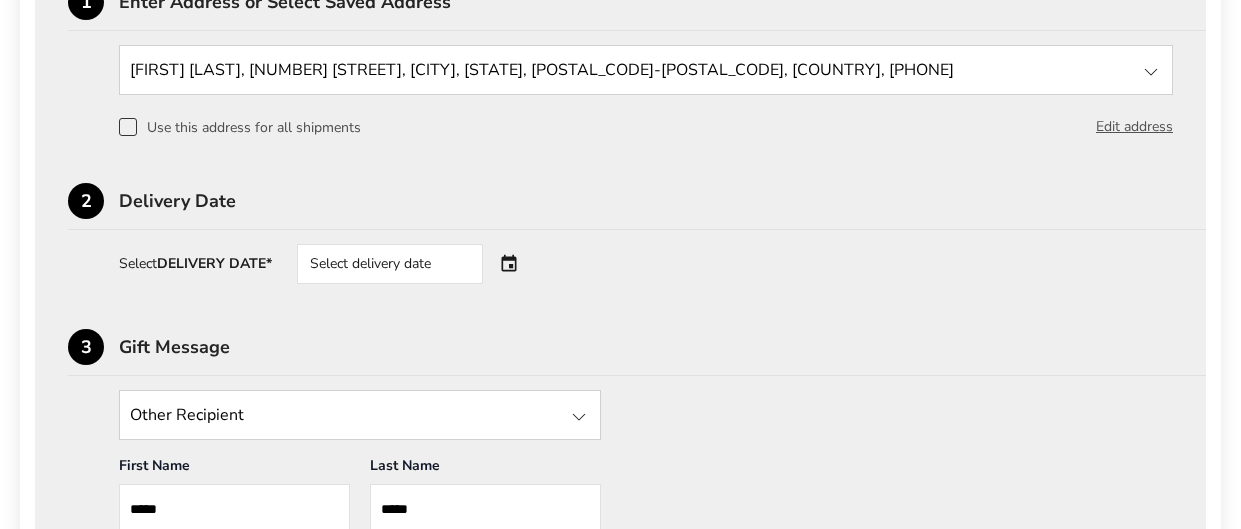 click on "Select delivery date" at bounding box center [418, 264] 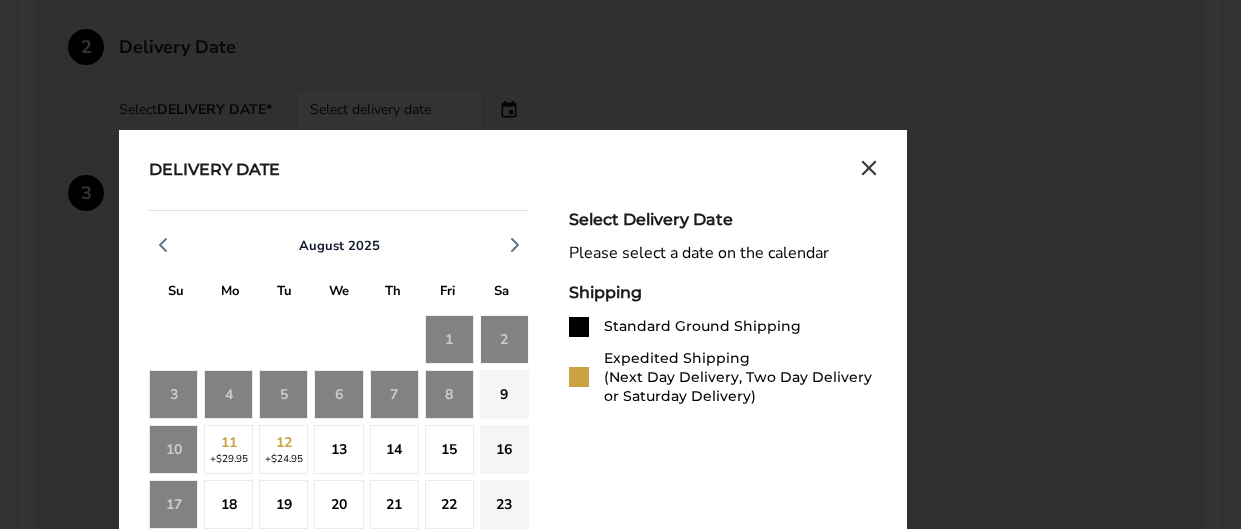scroll, scrollTop: 1693, scrollLeft: 0, axis: vertical 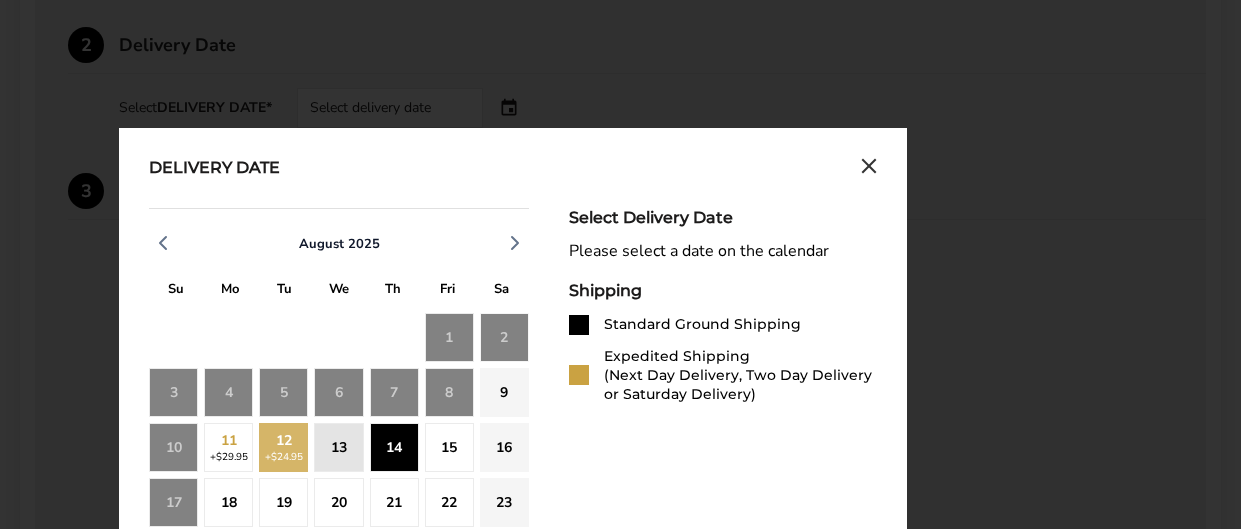 click on "13" 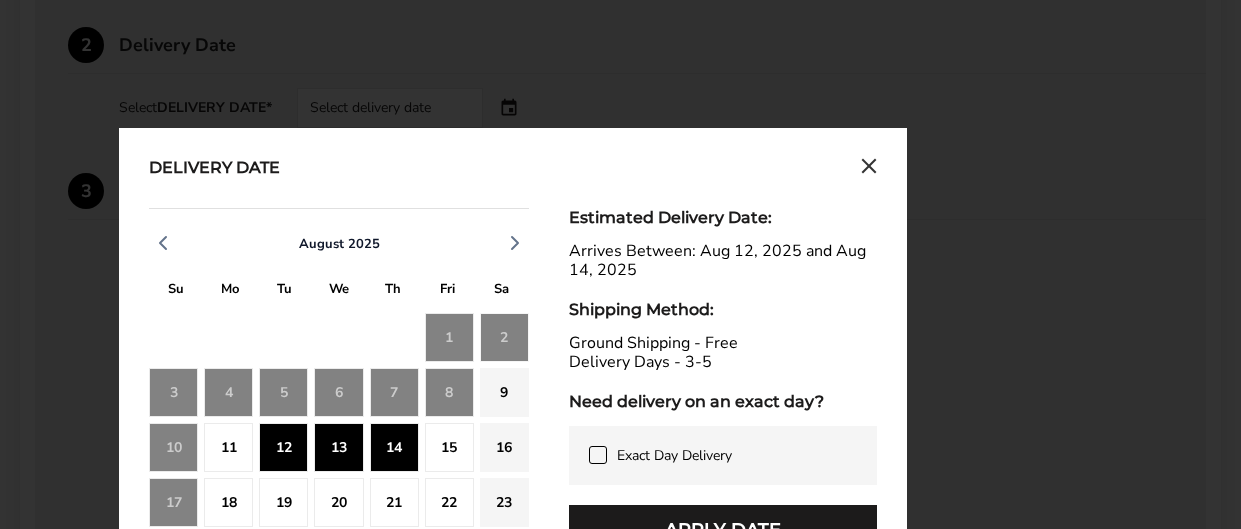 click on "12" 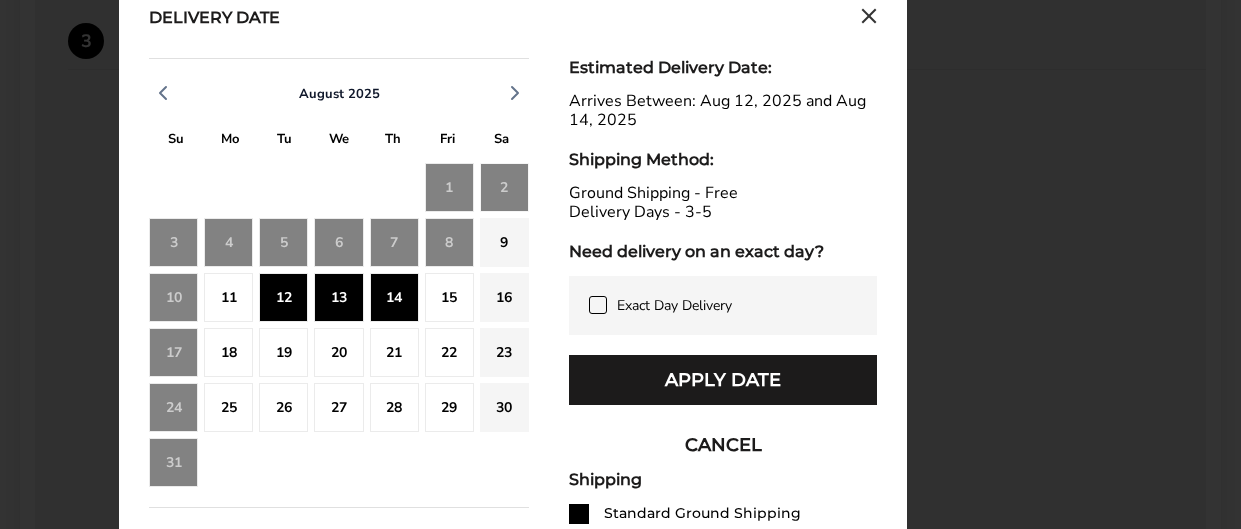 scroll, scrollTop: 1846, scrollLeft: 0, axis: vertical 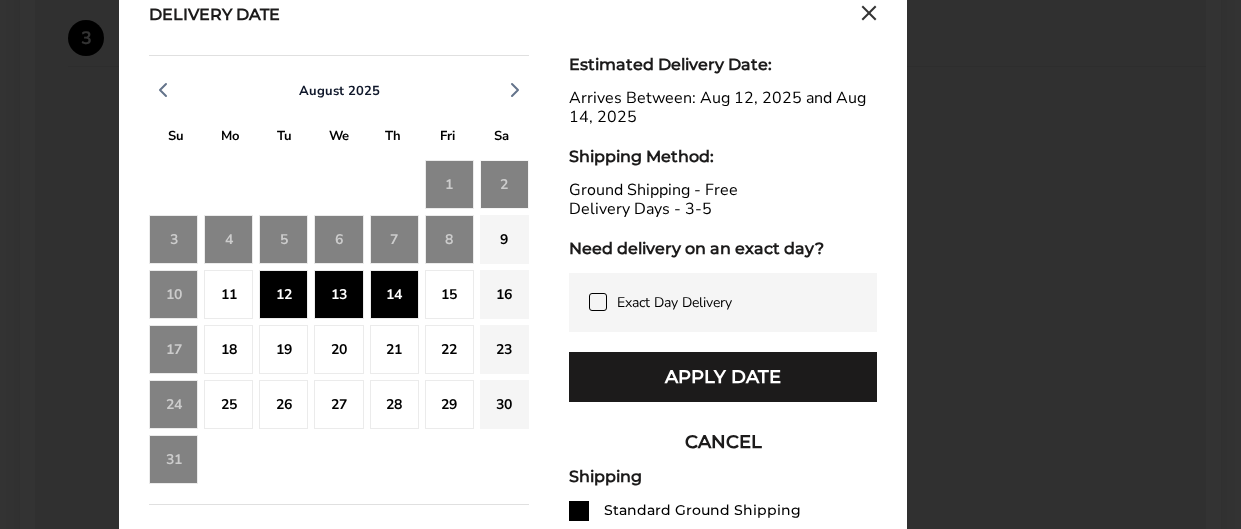 click on "11" 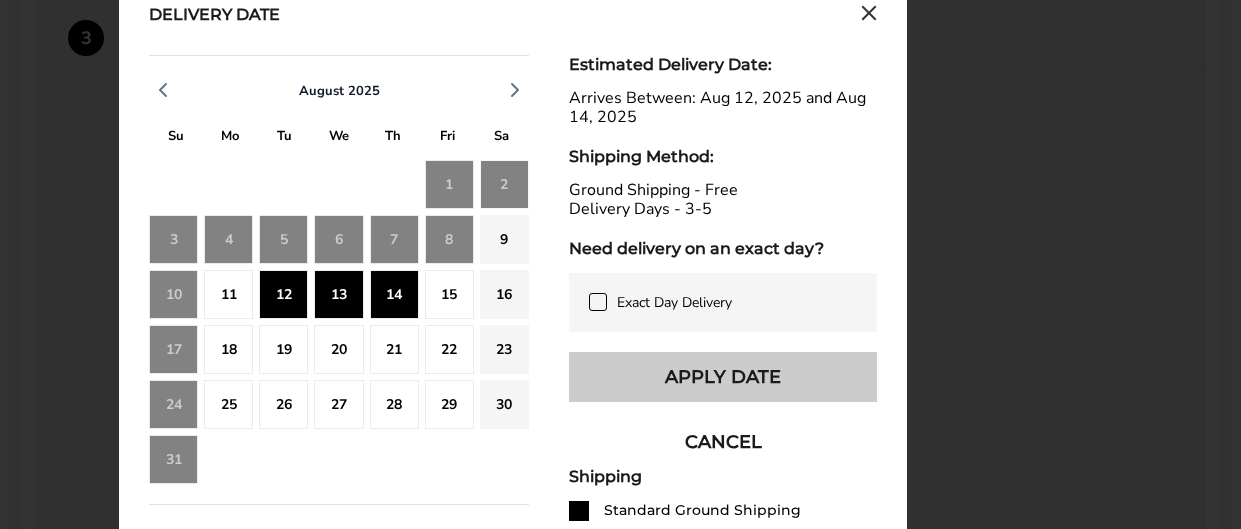 click on "Apply Date" at bounding box center [723, 377] 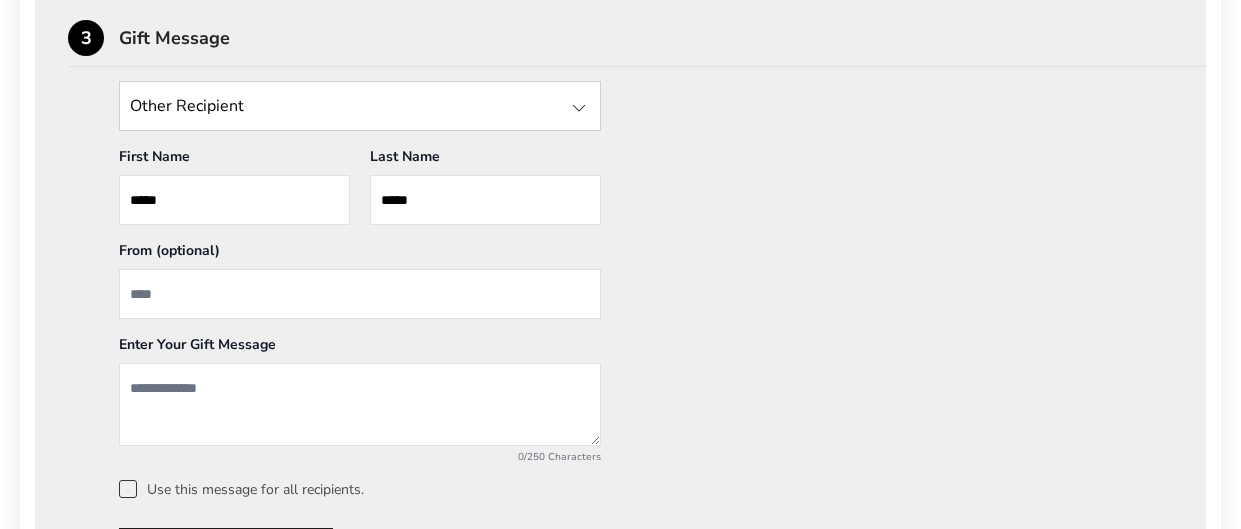 click at bounding box center (360, 294) 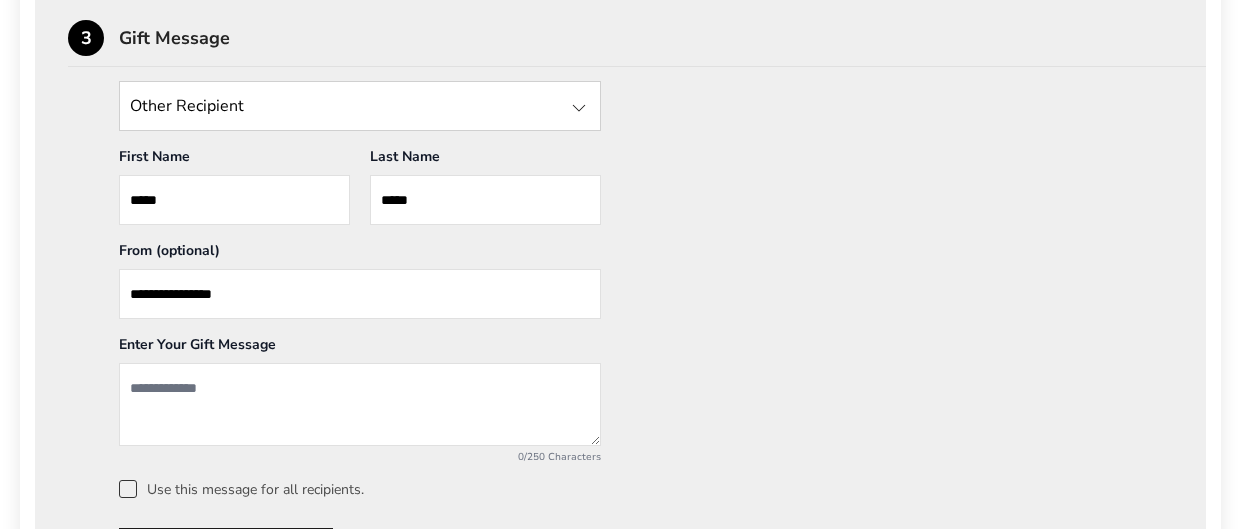 type on "**********" 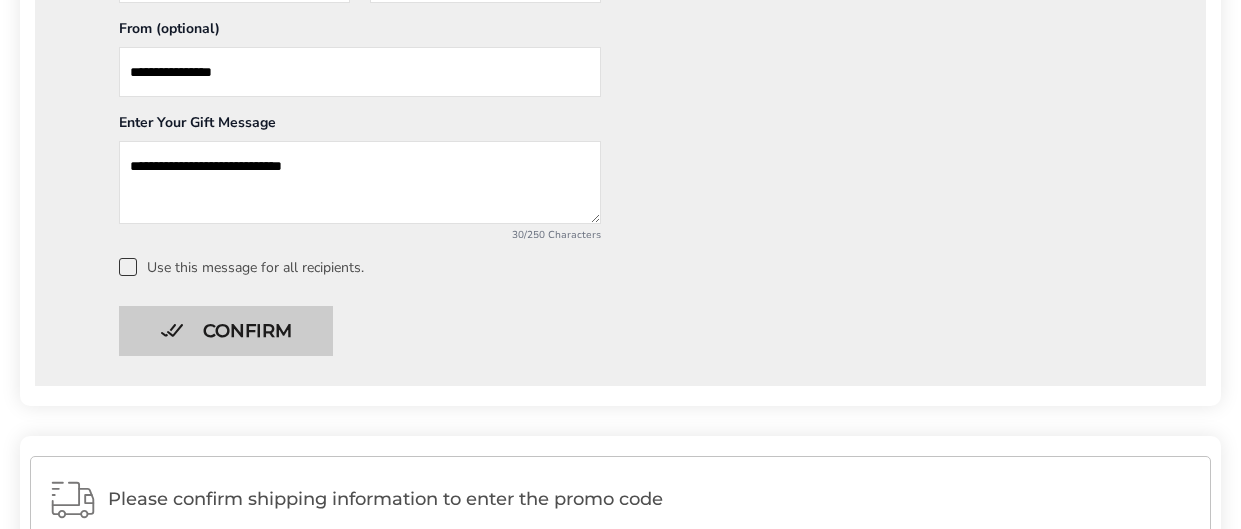 type on "**********" 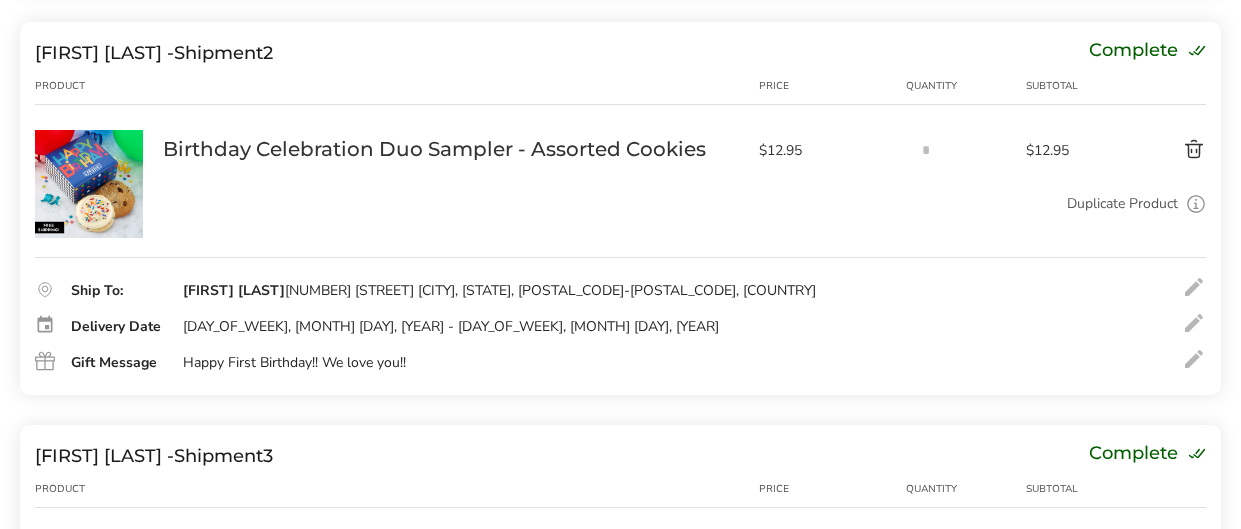 scroll, scrollTop: 758, scrollLeft: 0, axis: vertical 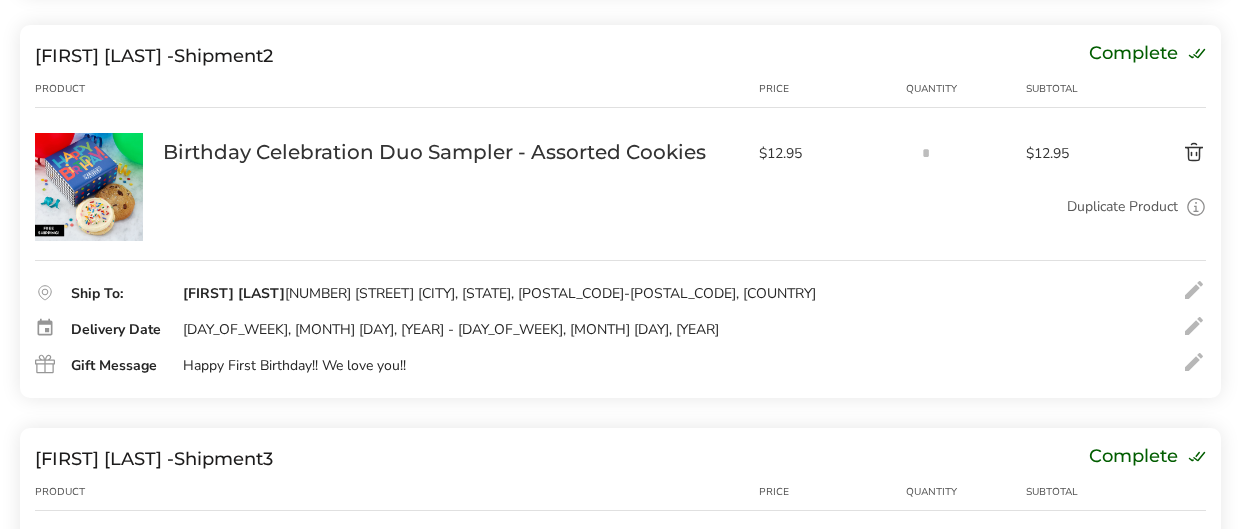 click at bounding box center (1194, 290) 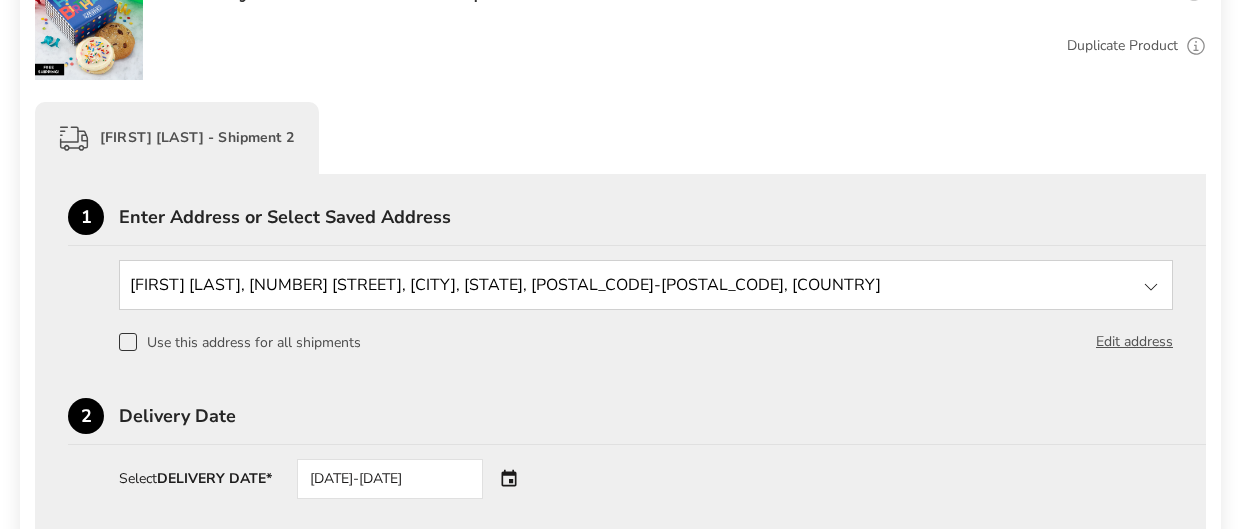 scroll, scrollTop: 924, scrollLeft: 0, axis: vertical 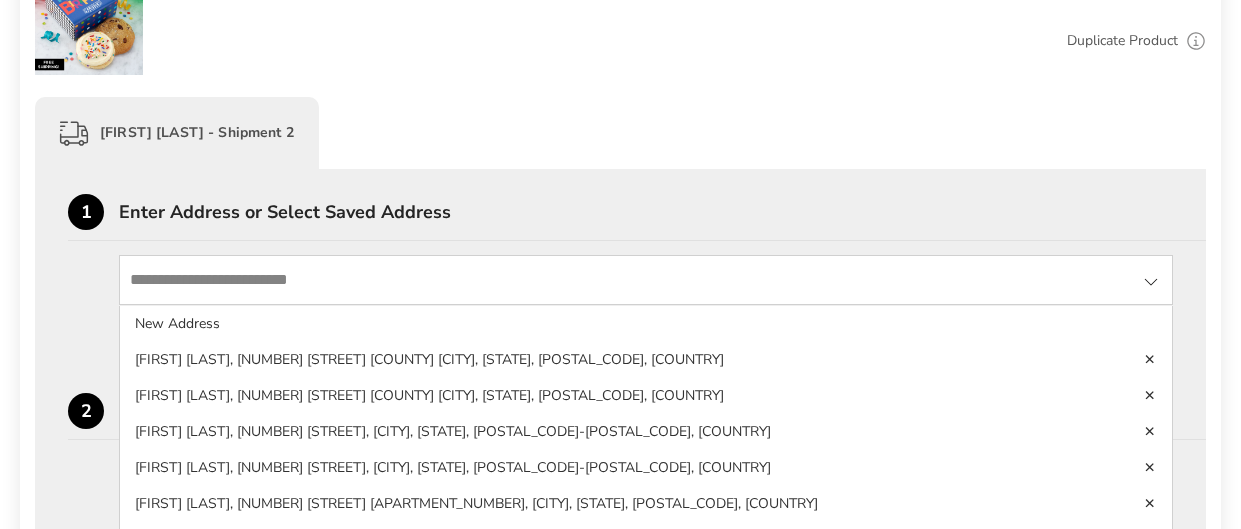 click at bounding box center (646, 280) 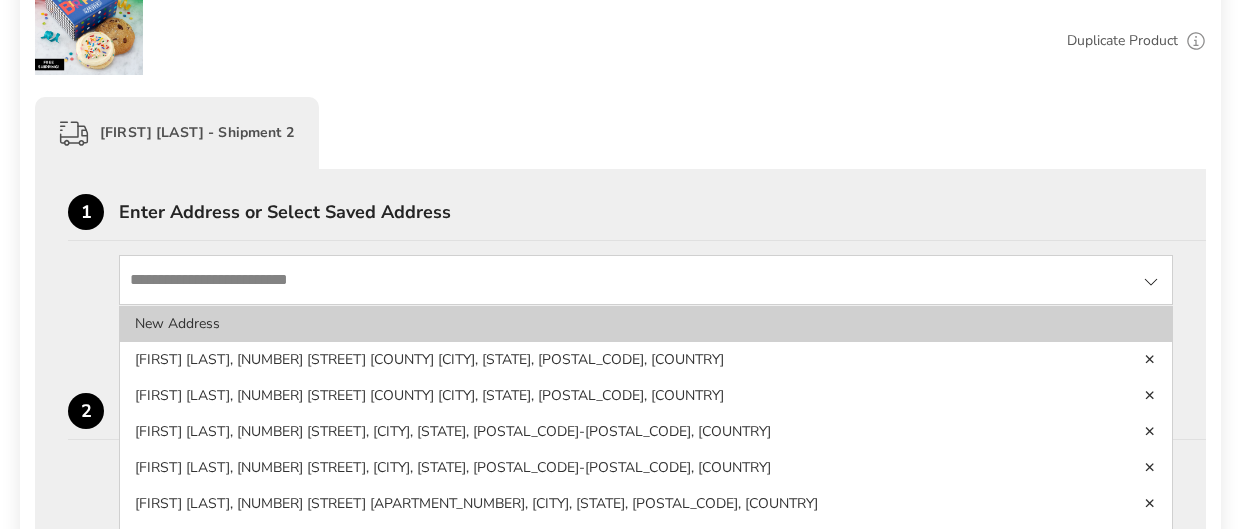 click on "New Address" 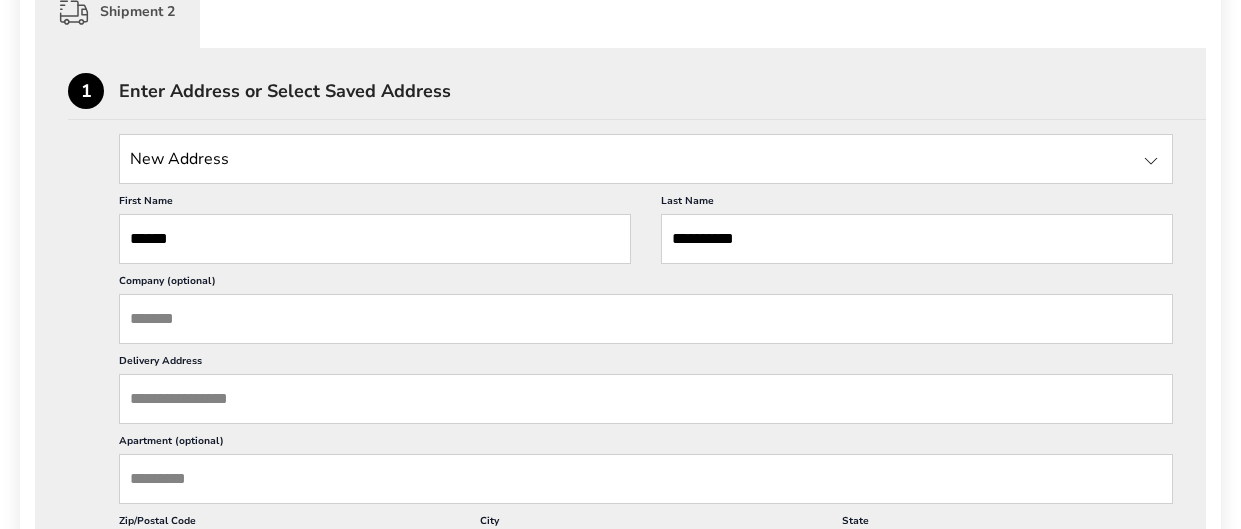 scroll, scrollTop: 1042, scrollLeft: 0, axis: vertical 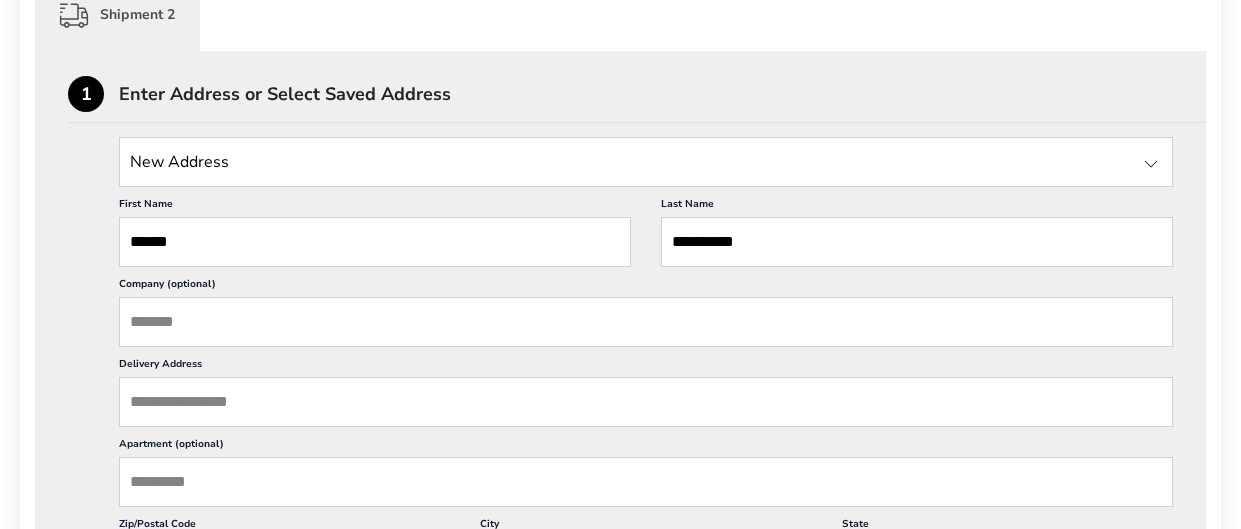 click on "Delivery Address" at bounding box center (646, 402) 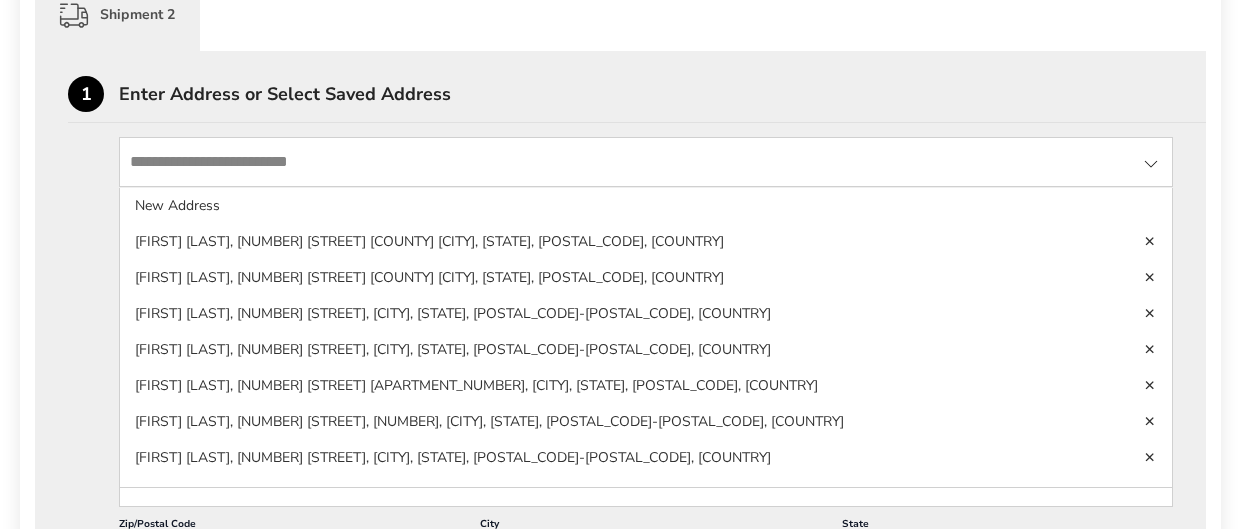 click at bounding box center [646, 162] 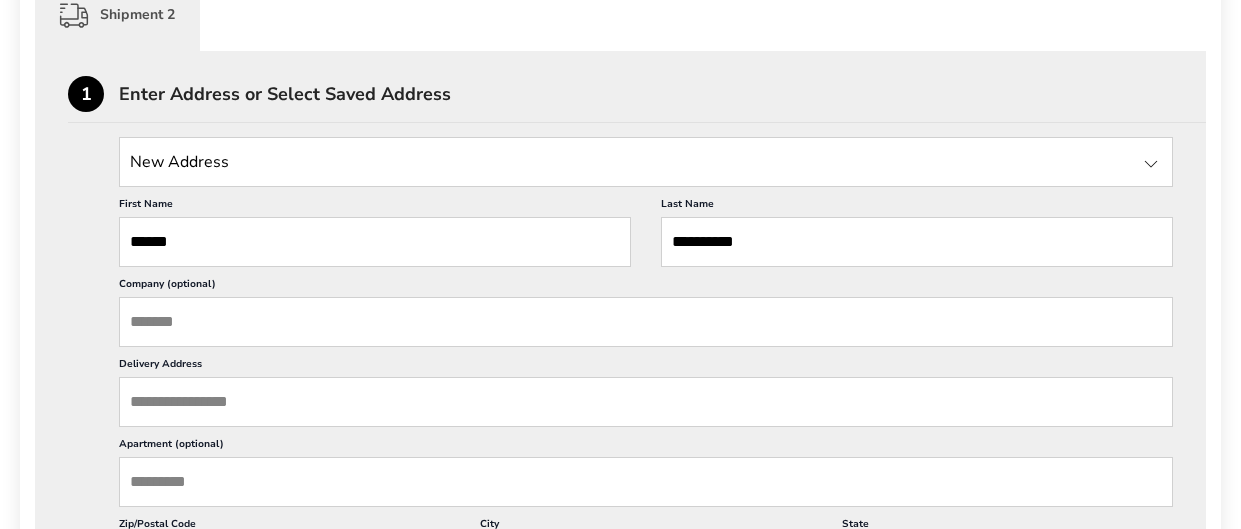 click on "Delivery Address" at bounding box center (646, 402) 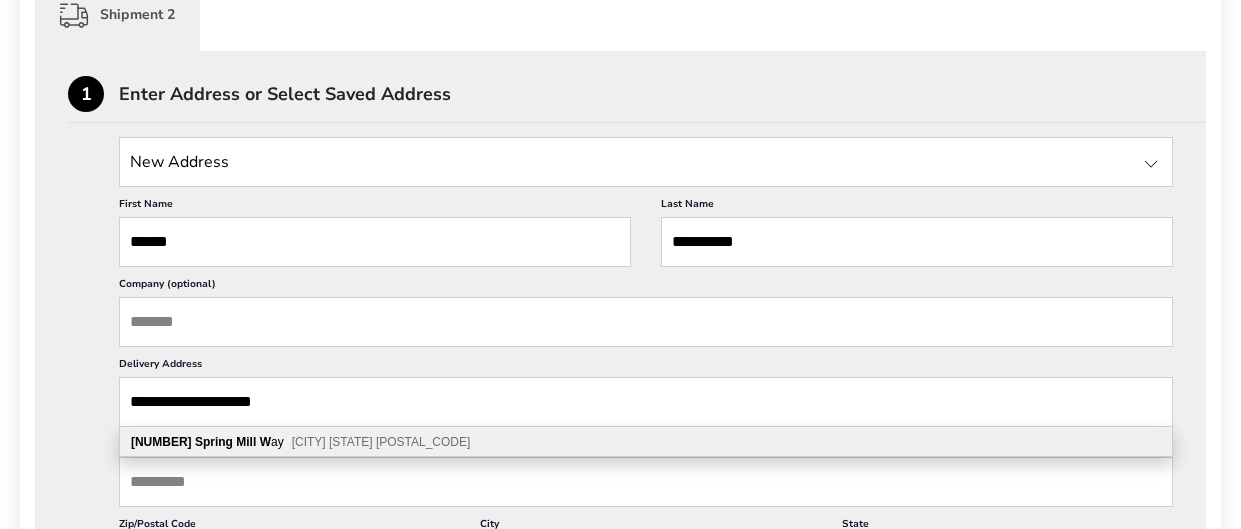 type on "**********" 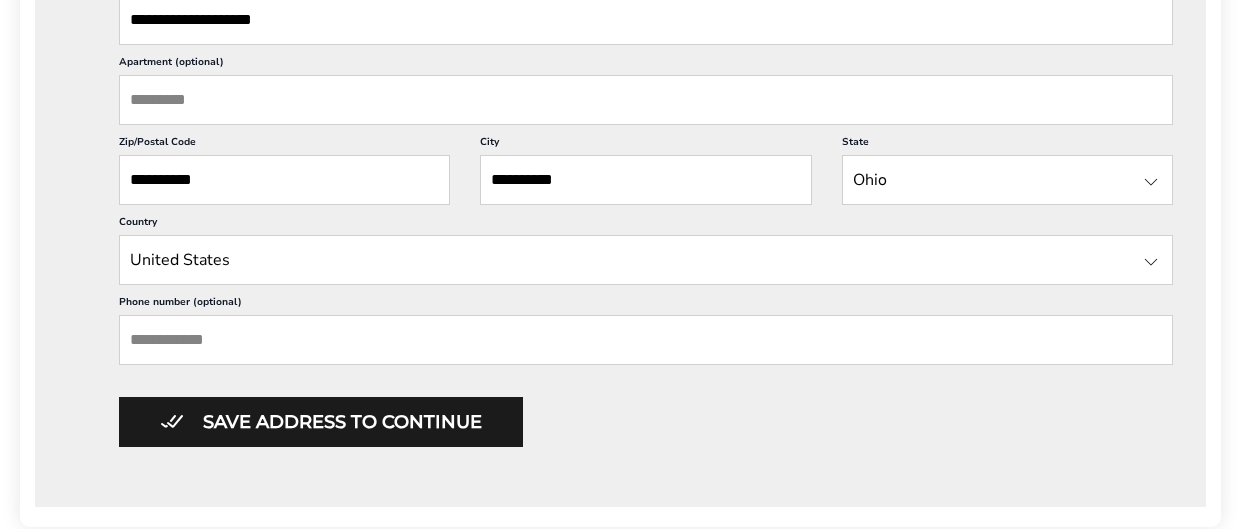 scroll, scrollTop: 1429, scrollLeft: 0, axis: vertical 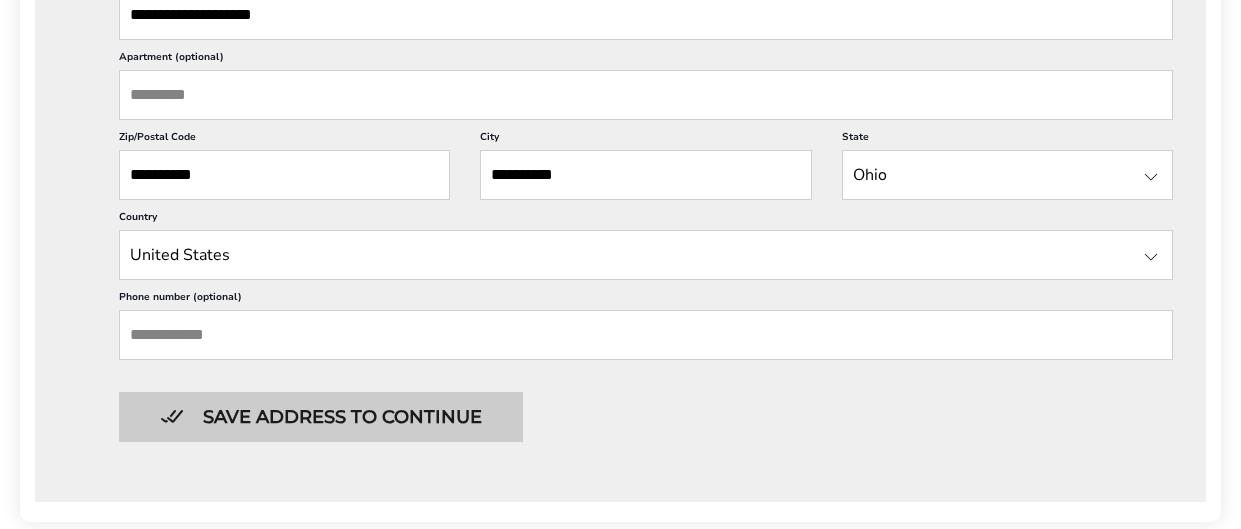click on "Save address to continue" at bounding box center (321, 417) 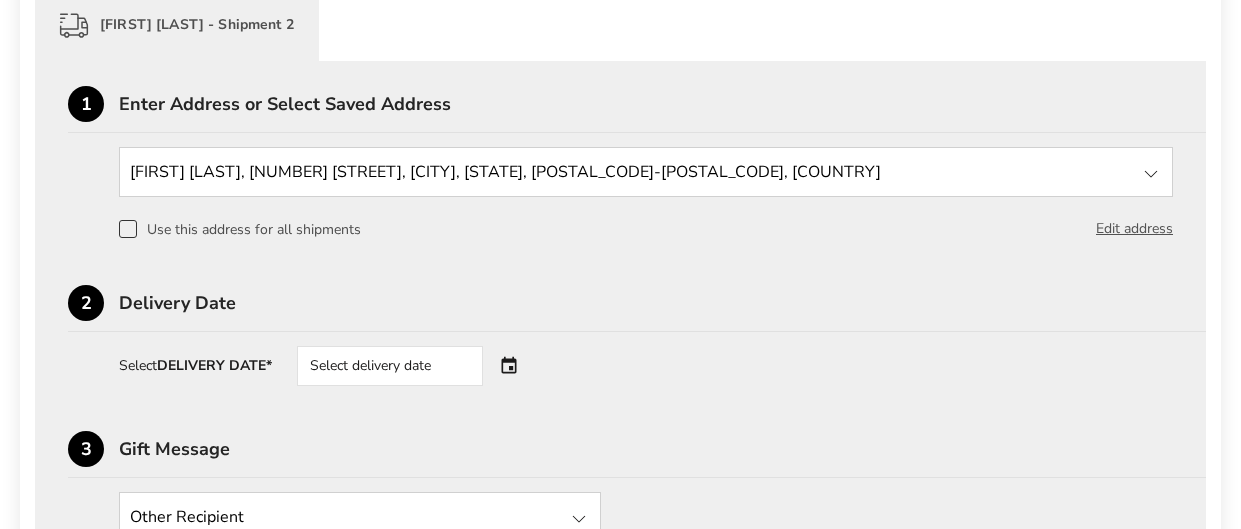scroll, scrollTop: 1033, scrollLeft: 0, axis: vertical 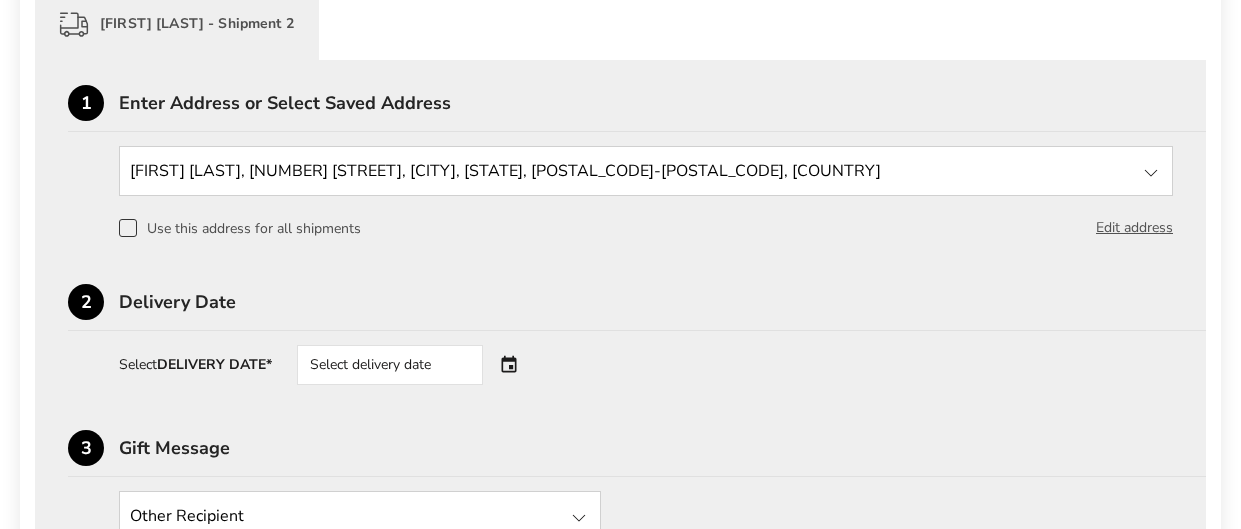 click on "Select delivery date" at bounding box center (418, 365) 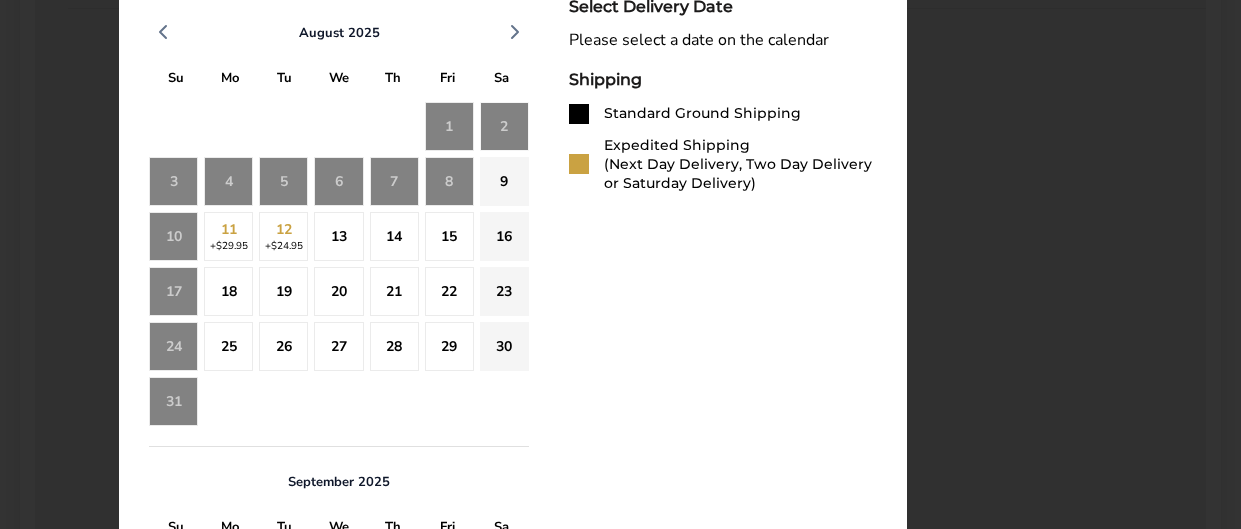 scroll, scrollTop: 1505, scrollLeft: 0, axis: vertical 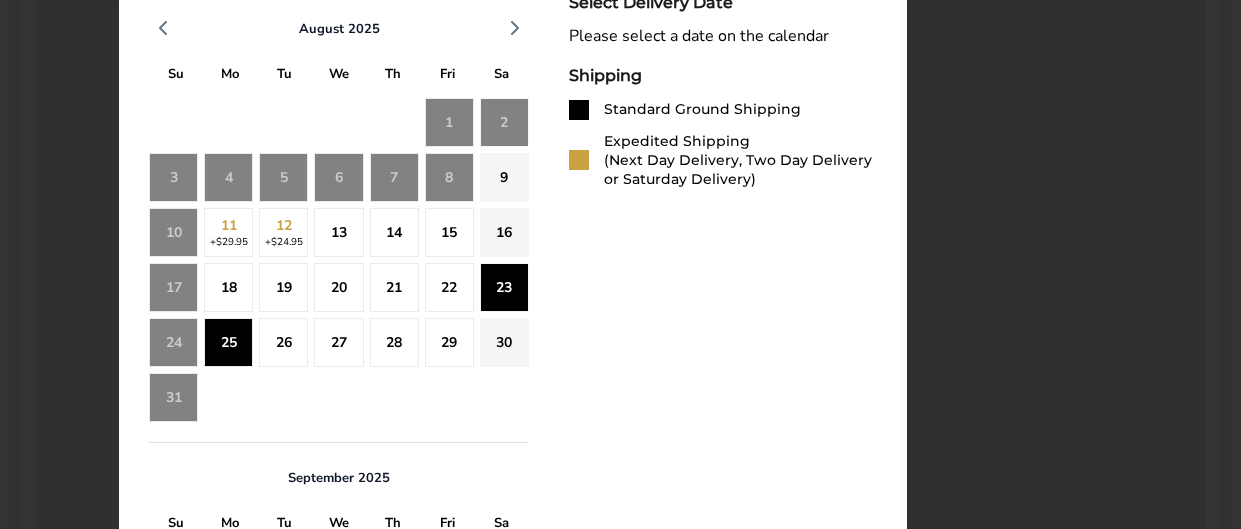 click on "25" 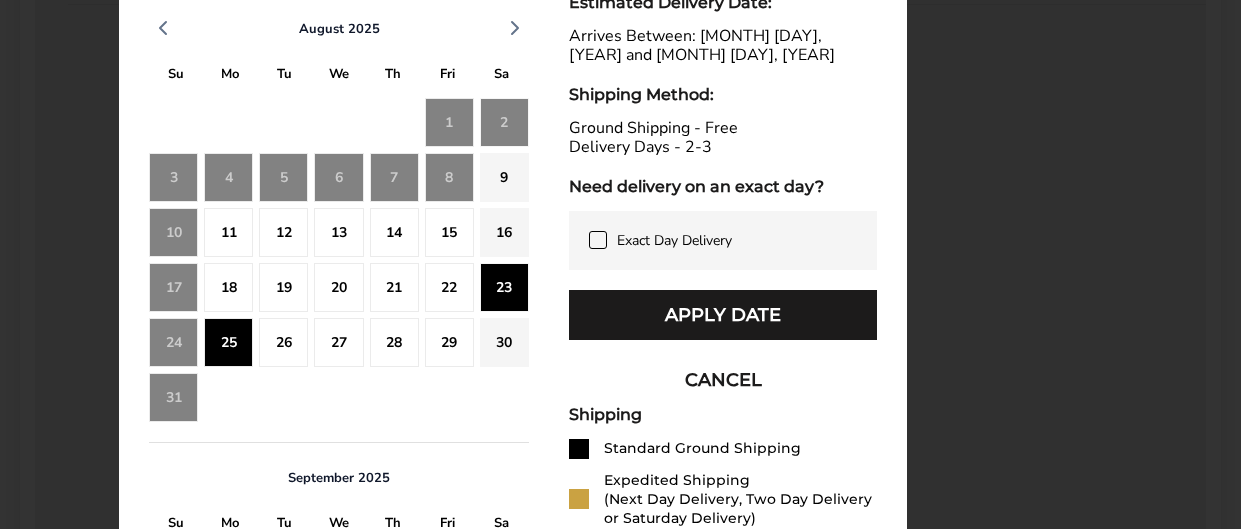 click on "26" 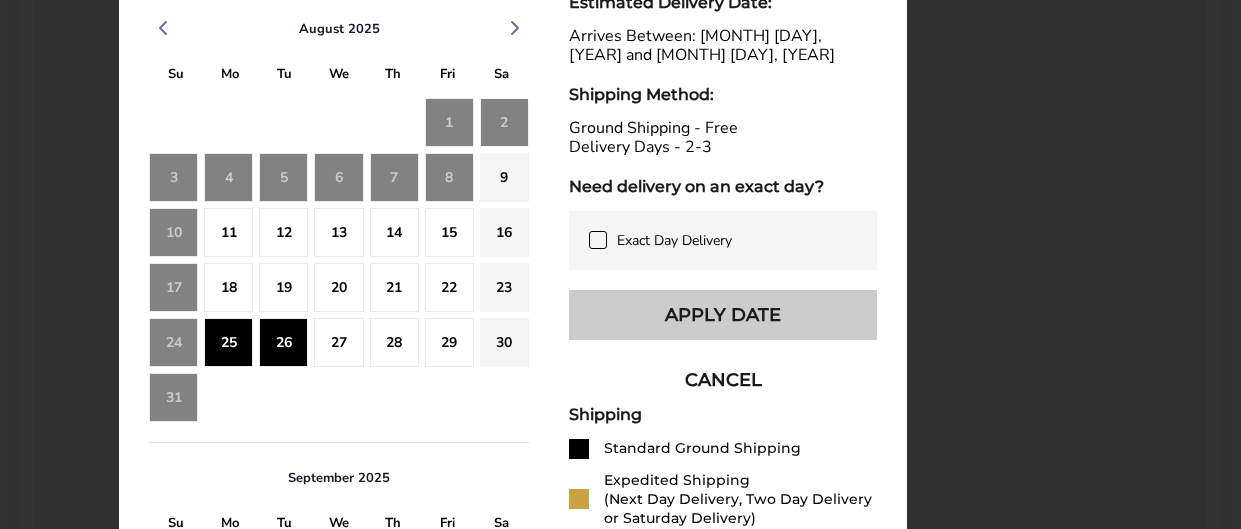click on "Apply Date" at bounding box center [723, 315] 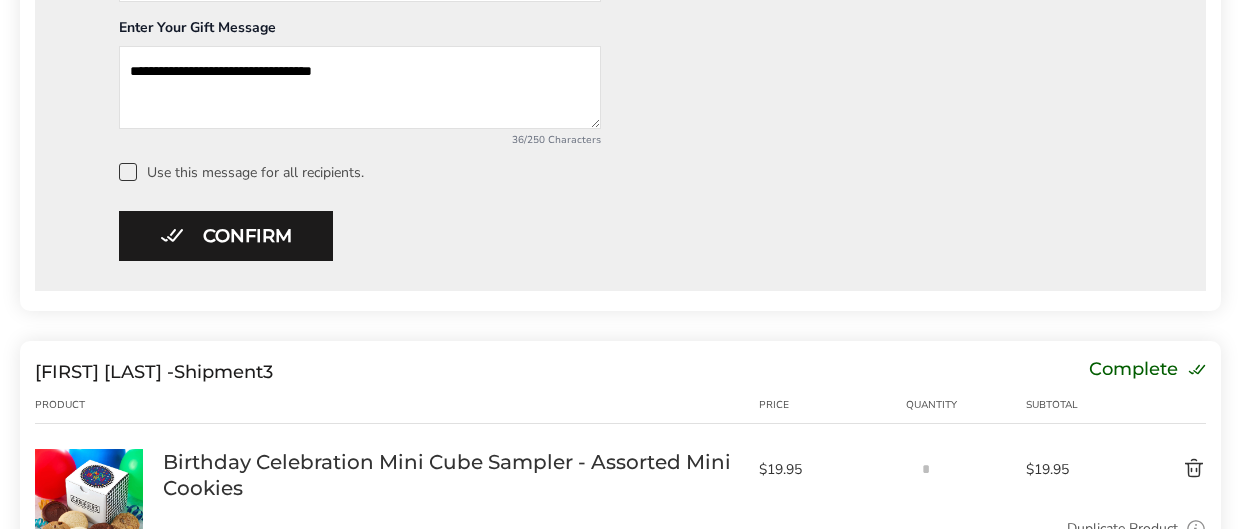 scroll, scrollTop: 1764, scrollLeft: 0, axis: vertical 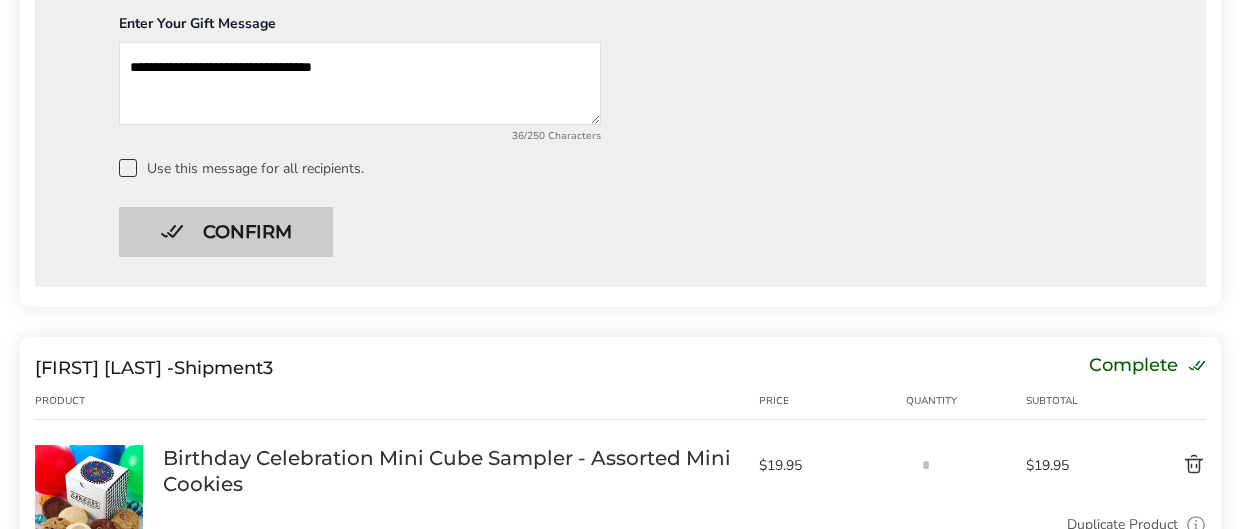 click on "Confirm" at bounding box center [226, 232] 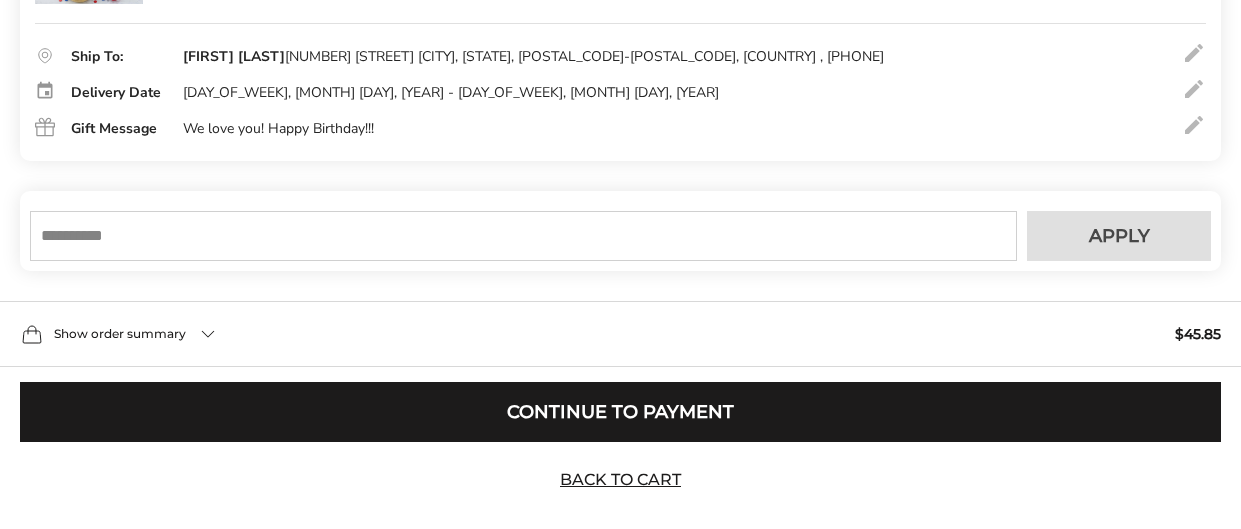 scroll, scrollTop: 1439, scrollLeft: 0, axis: vertical 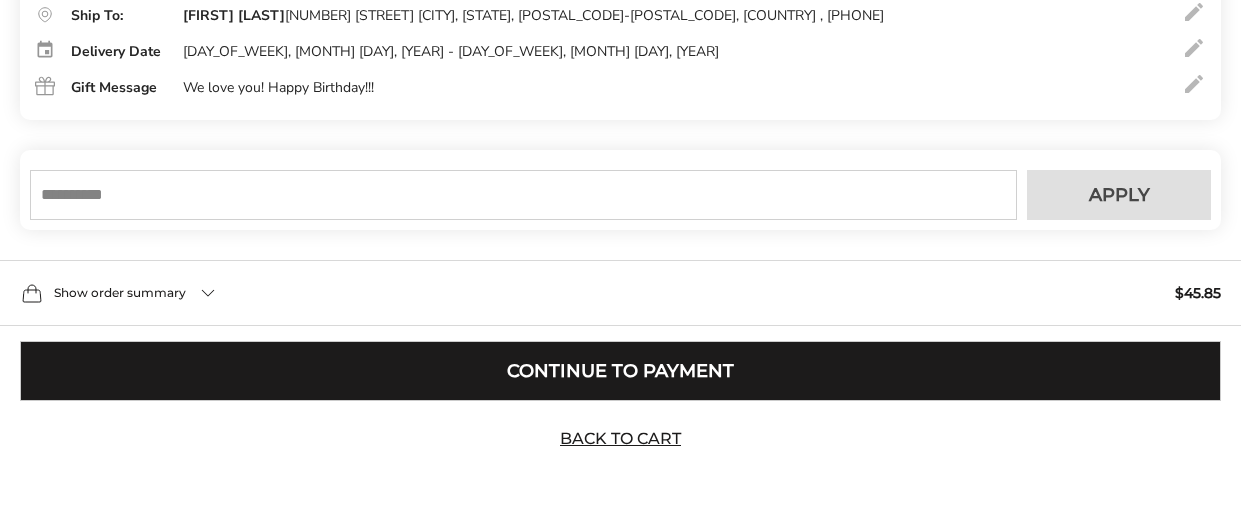 click on "Continue to Payment" at bounding box center (620, 371) 